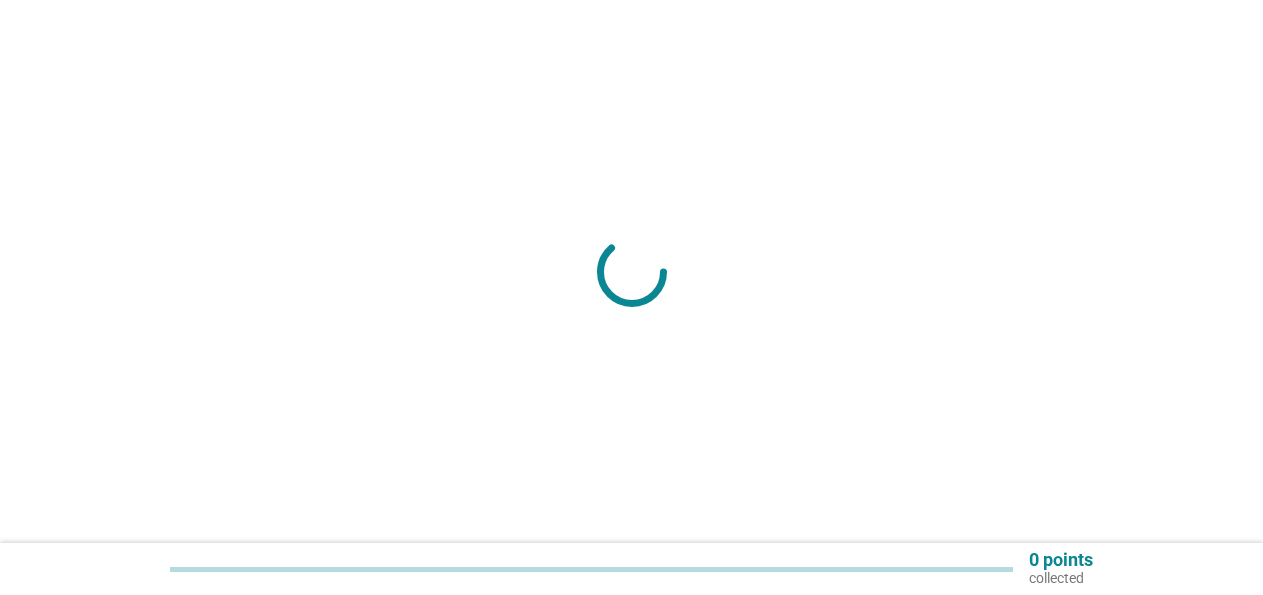 scroll, scrollTop: 0, scrollLeft: 0, axis: both 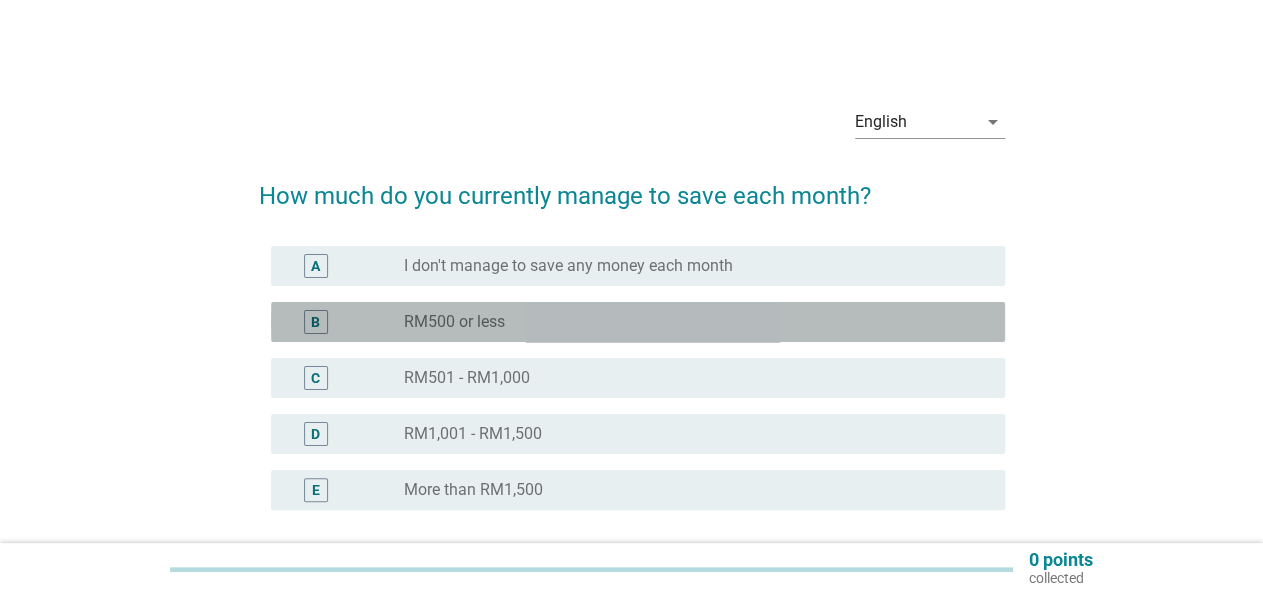click on "RM500 or less" at bounding box center [454, 322] 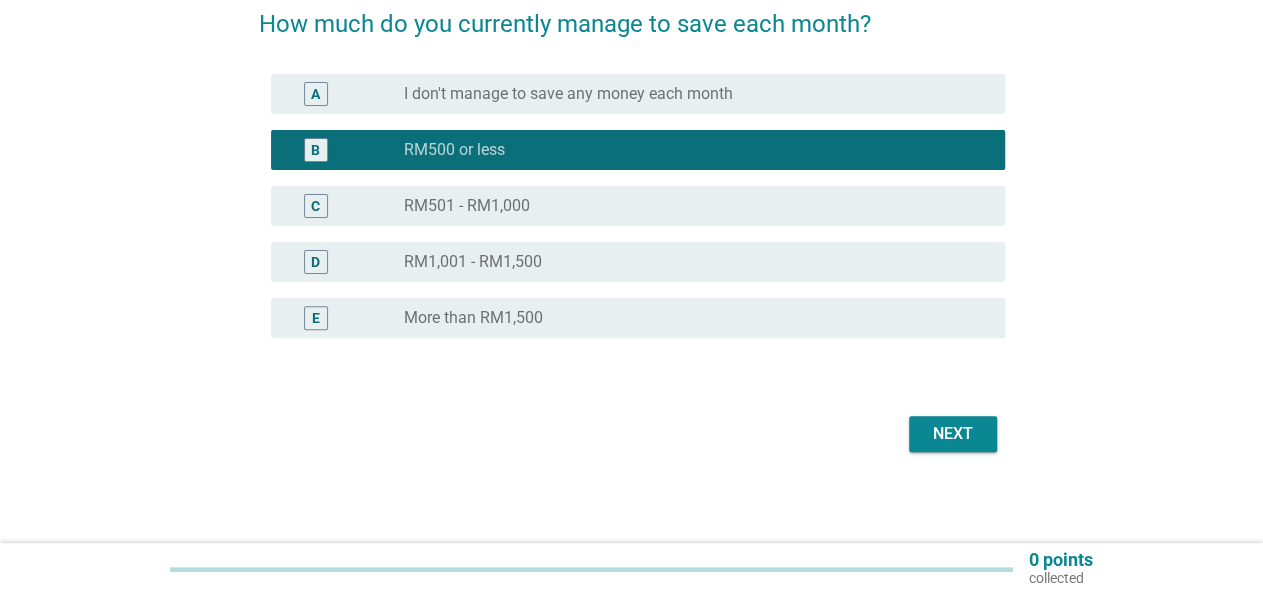 scroll, scrollTop: 176, scrollLeft: 0, axis: vertical 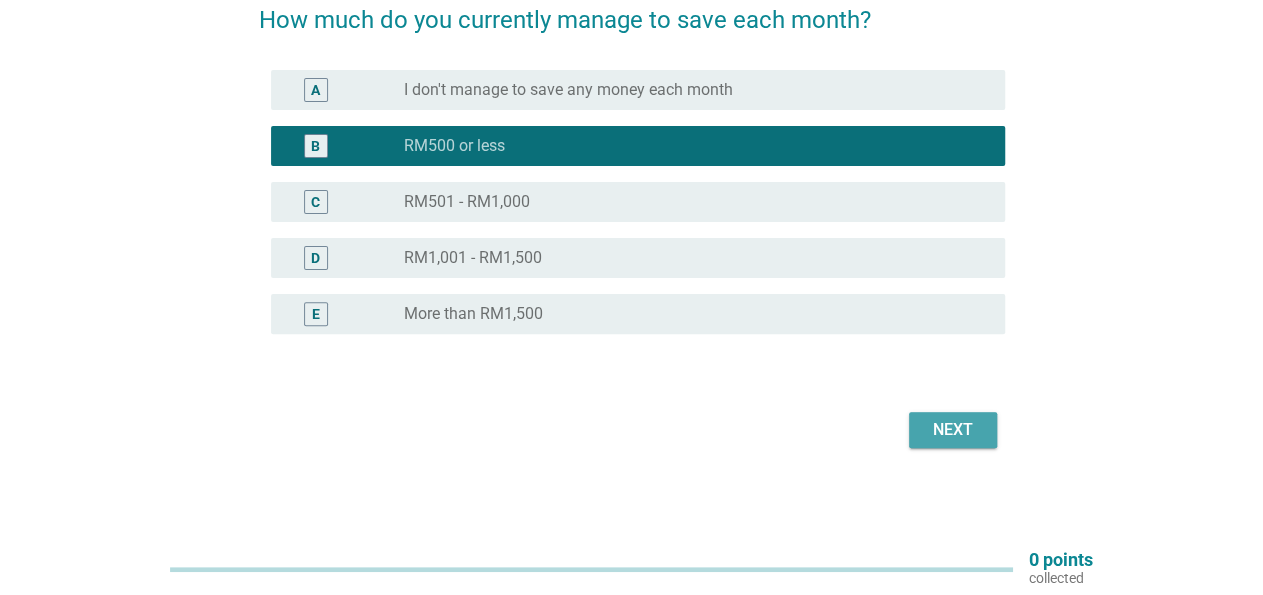 click on "Next" at bounding box center (953, 430) 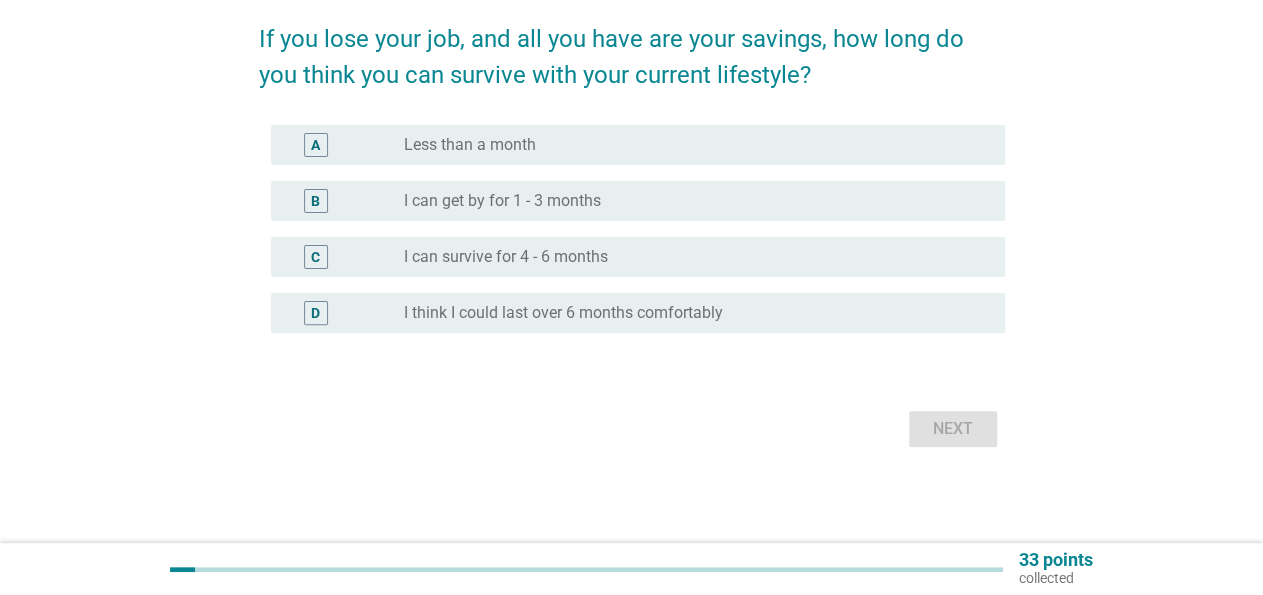 scroll, scrollTop: 0, scrollLeft: 0, axis: both 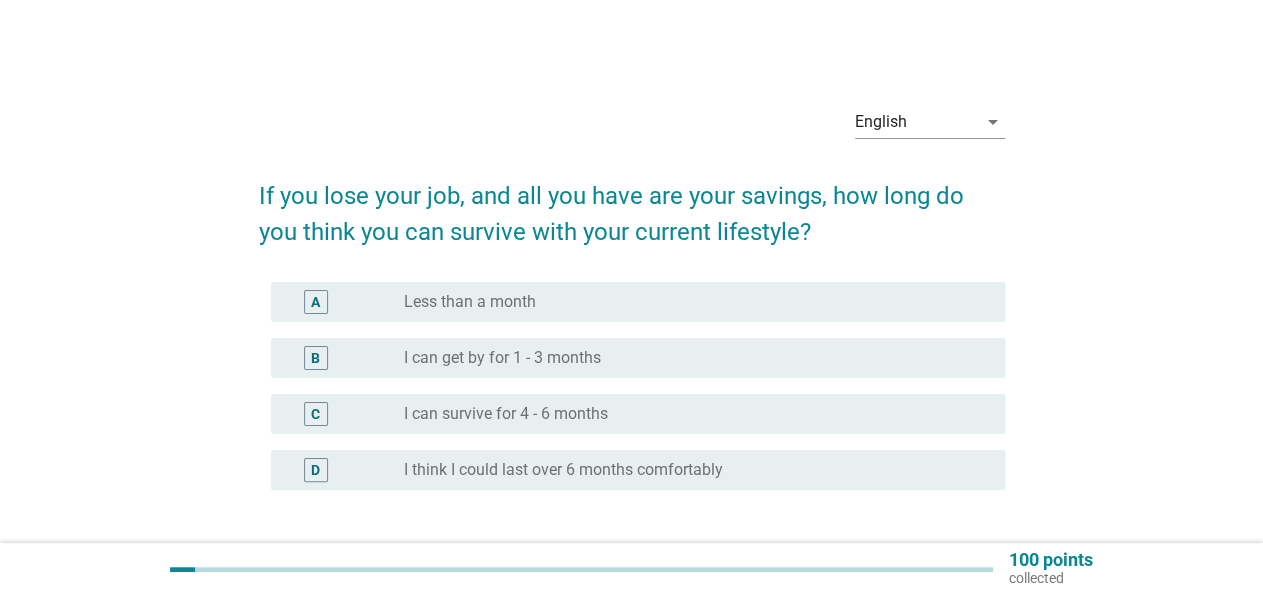 click on "I can survive for 4 - 6 months" at bounding box center (506, 414) 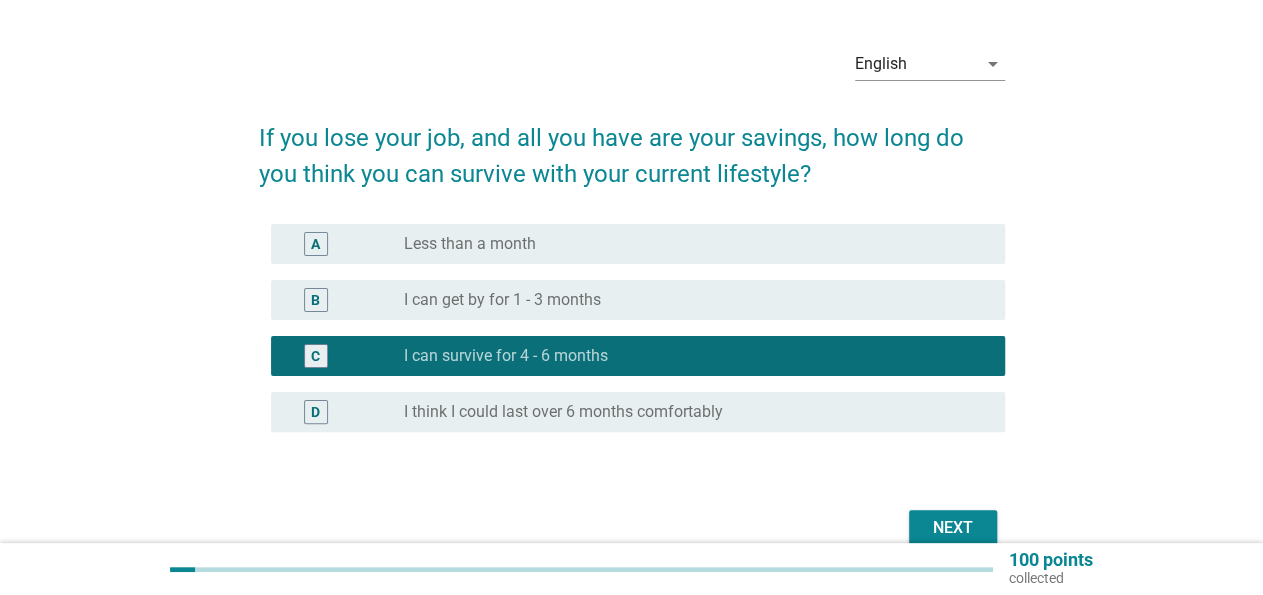 scroll, scrollTop: 104, scrollLeft: 0, axis: vertical 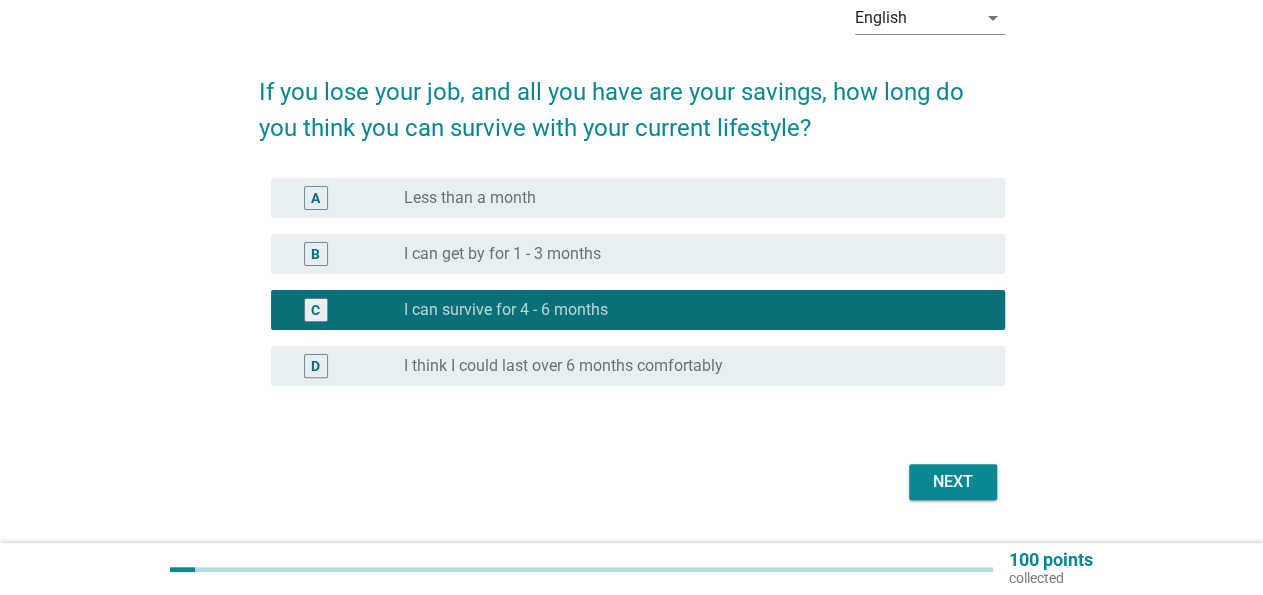 click on "Next" at bounding box center [953, 482] 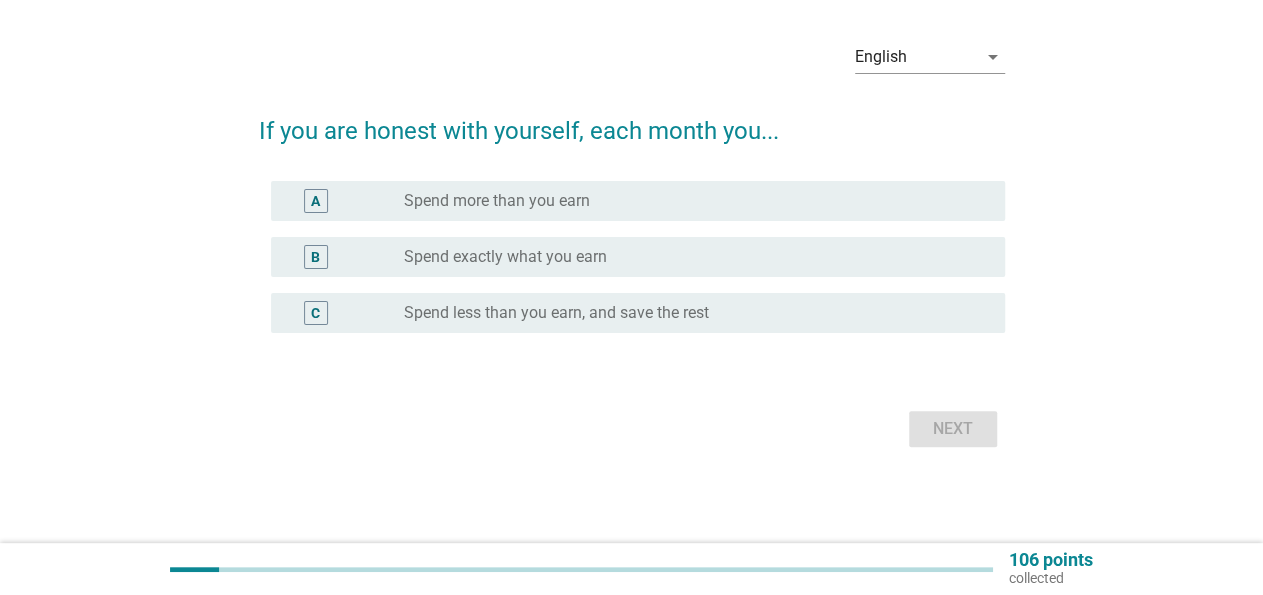 scroll, scrollTop: 0, scrollLeft: 0, axis: both 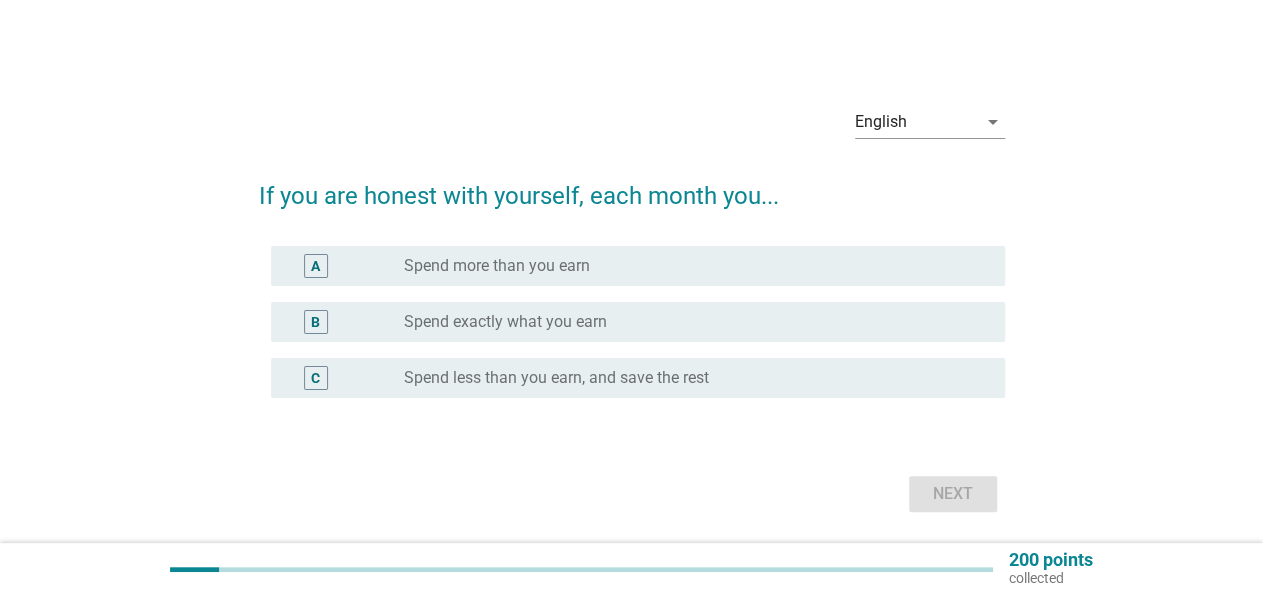 click on "Spend exactly what you earn" at bounding box center (505, 322) 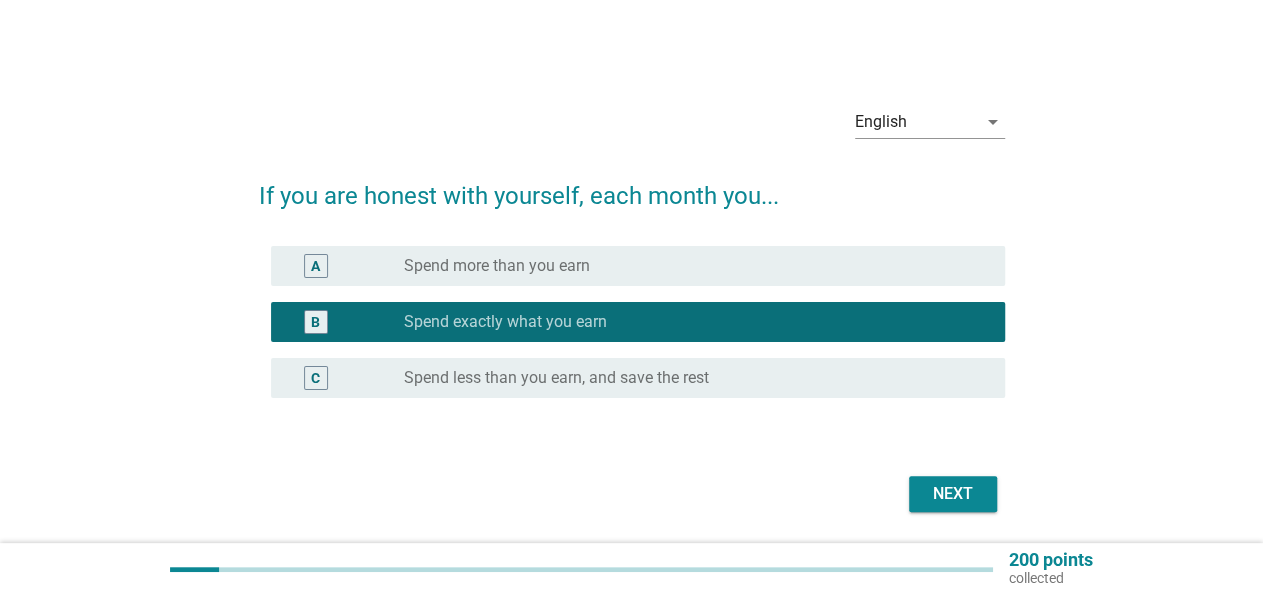 click on "Next" at bounding box center (953, 494) 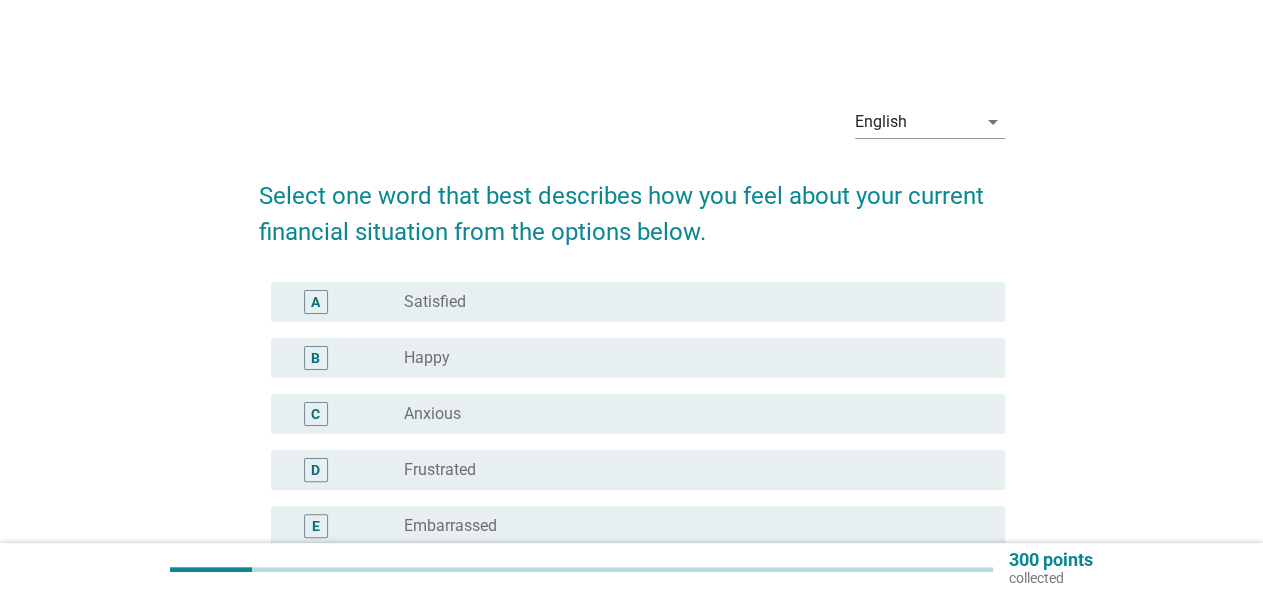 click on "Frustrated" at bounding box center [440, 470] 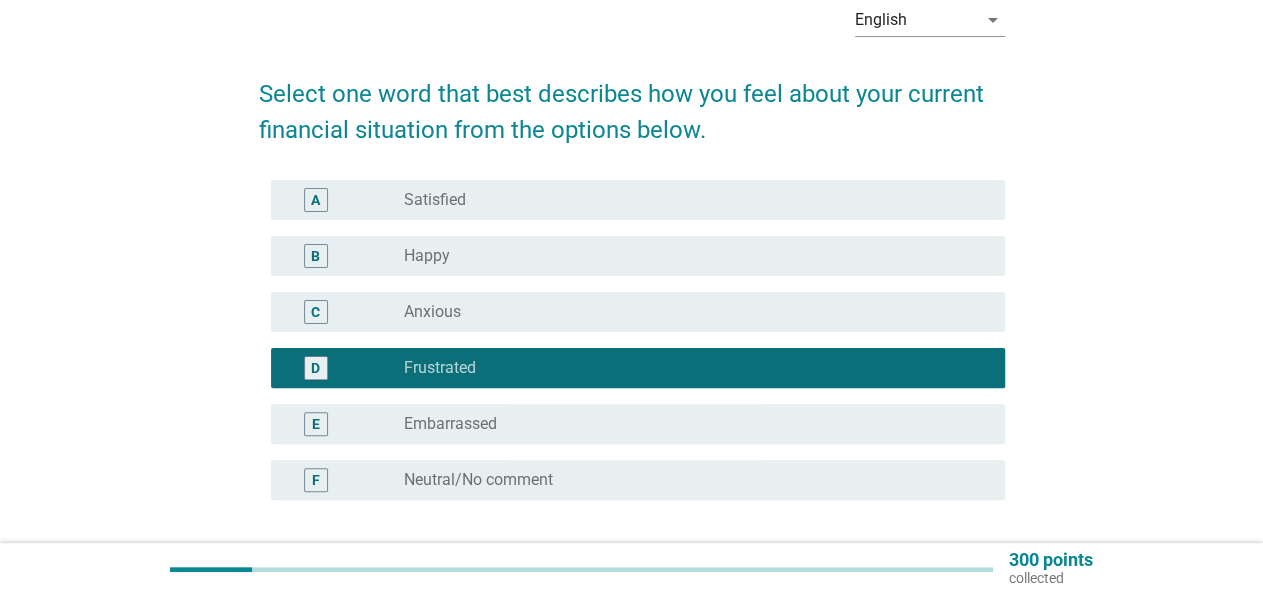 scroll, scrollTop: 208, scrollLeft: 0, axis: vertical 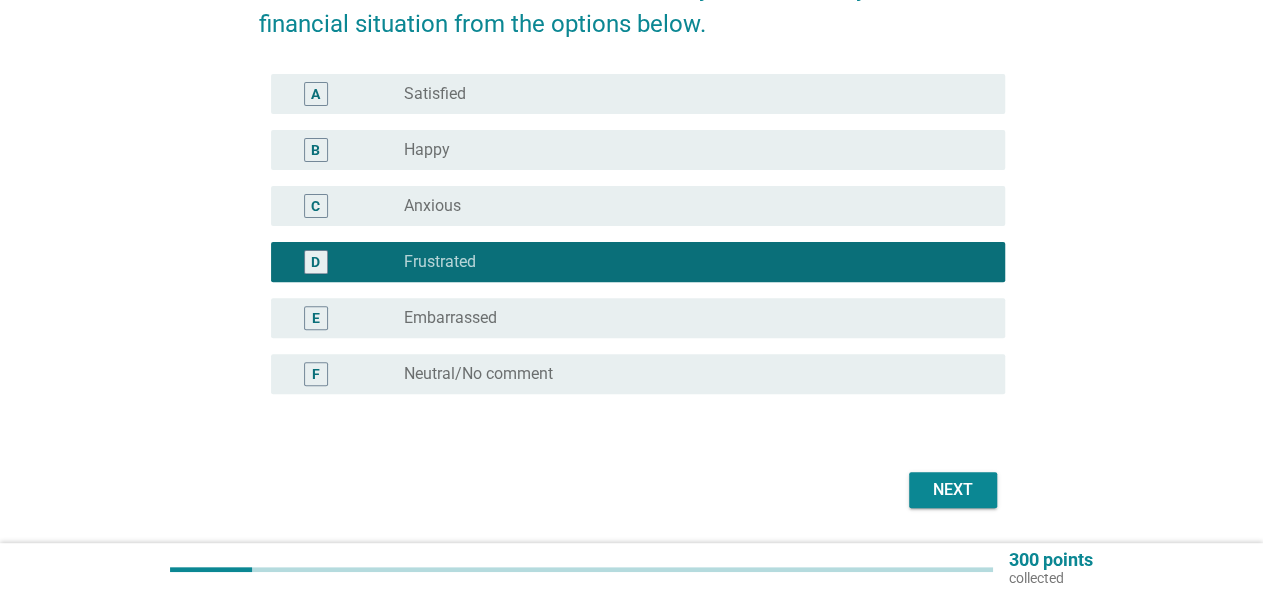 click on "Next" at bounding box center (953, 490) 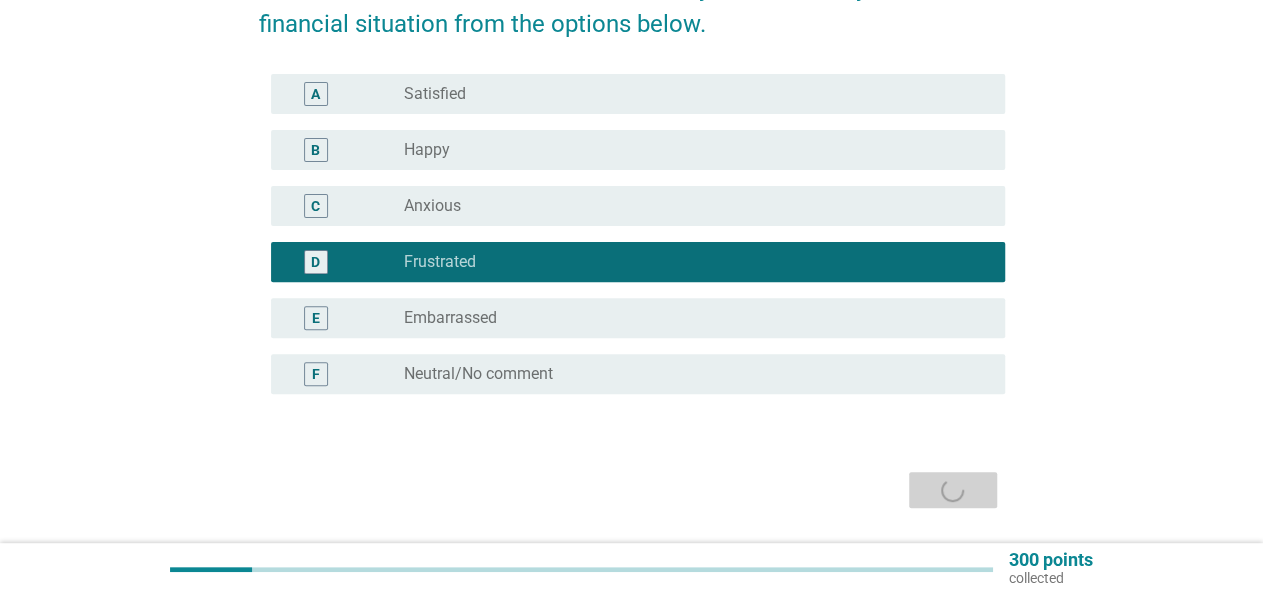 scroll, scrollTop: 0, scrollLeft: 0, axis: both 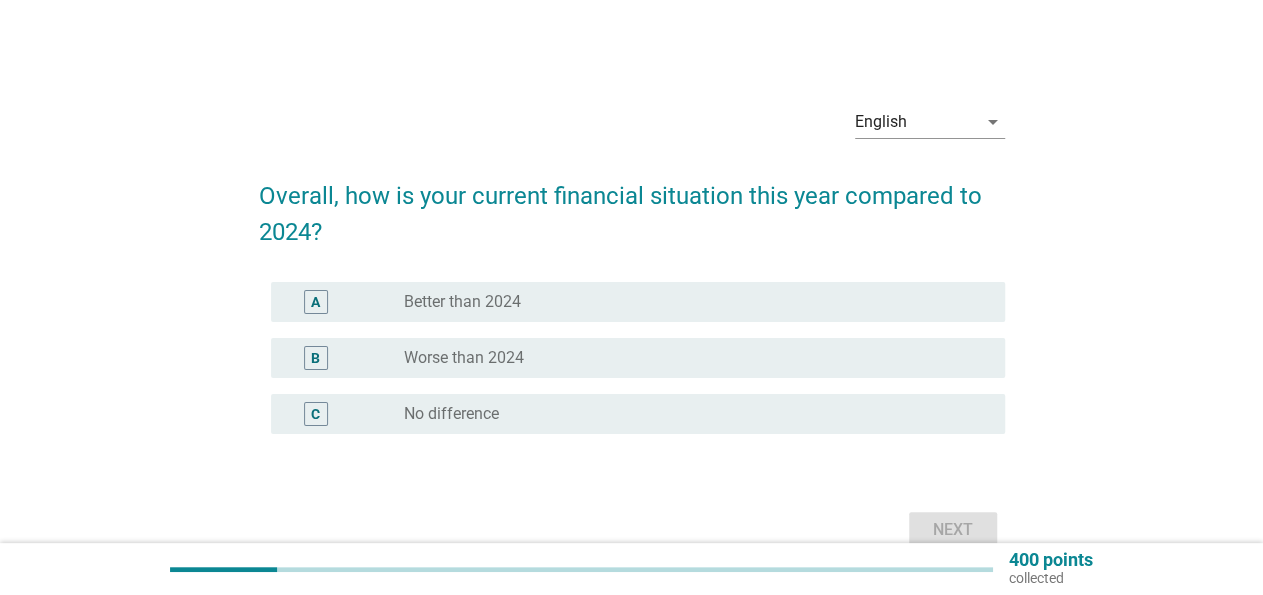 click on "Better than 2024" at bounding box center (462, 302) 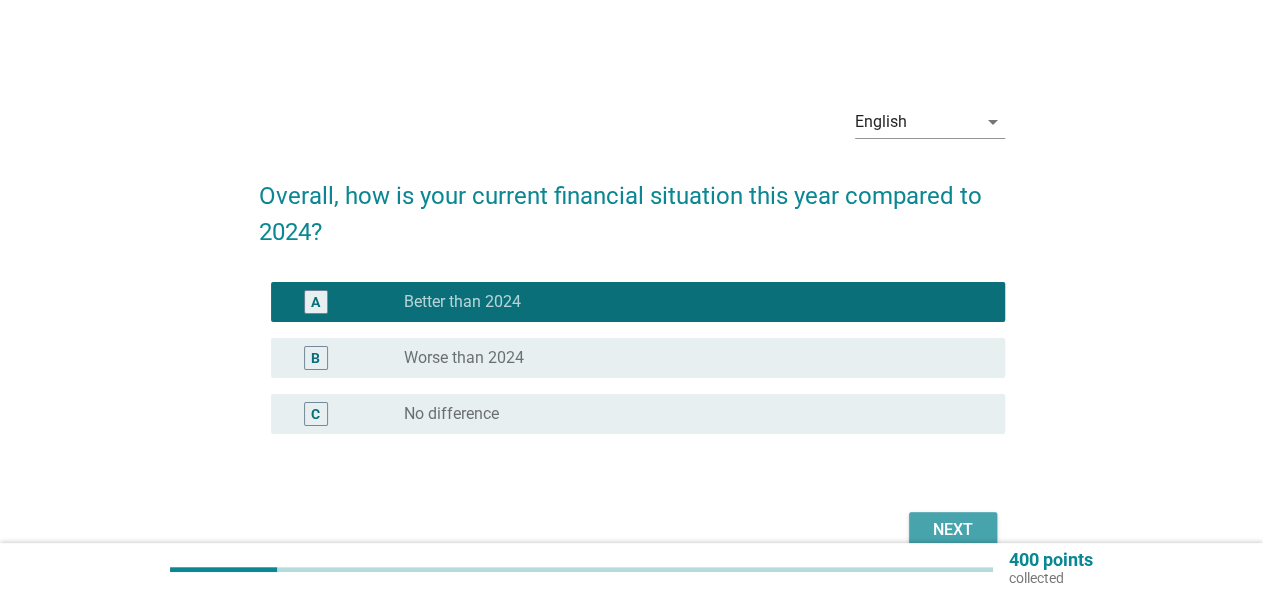 click on "Next" at bounding box center [953, 530] 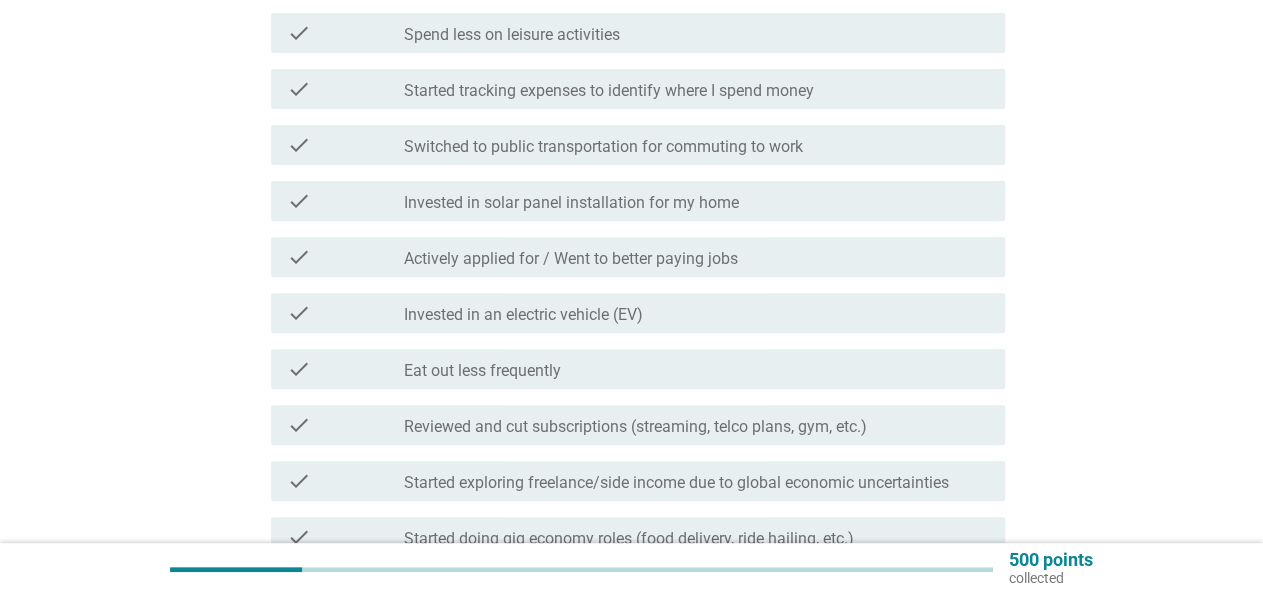 scroll, scrollTop: 312, scrollLeft: 0, axis: vertical 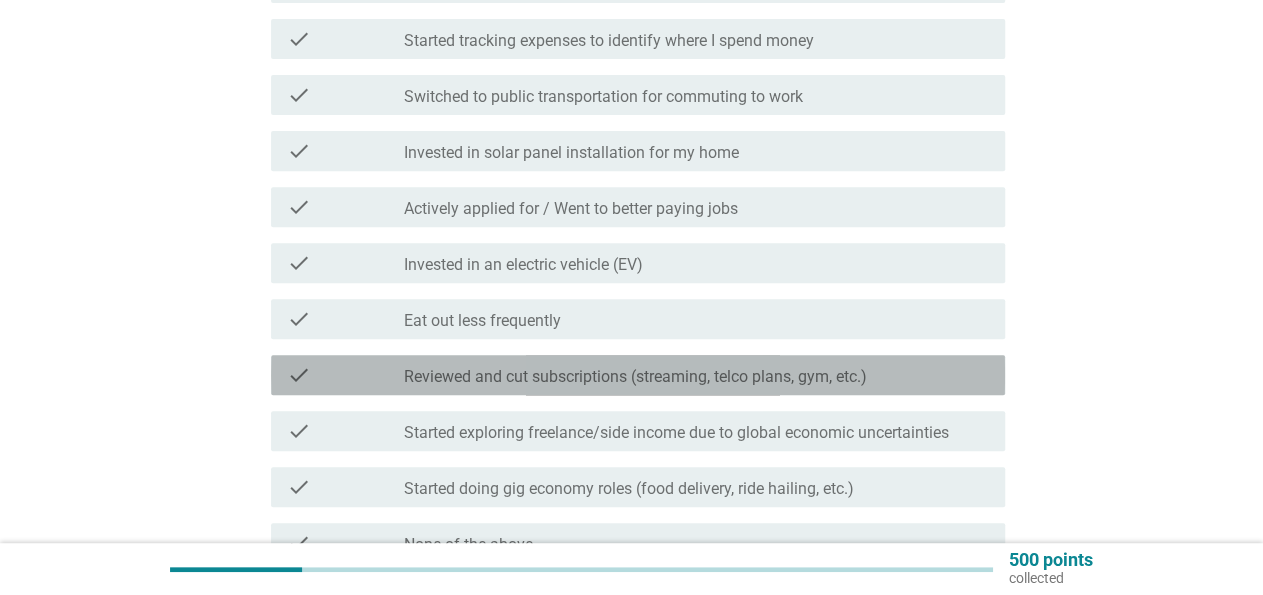 click on "Reviewed and cut subscriptions (streaming, telco plans, gym, etc.)" at bounding box center (635, 377) 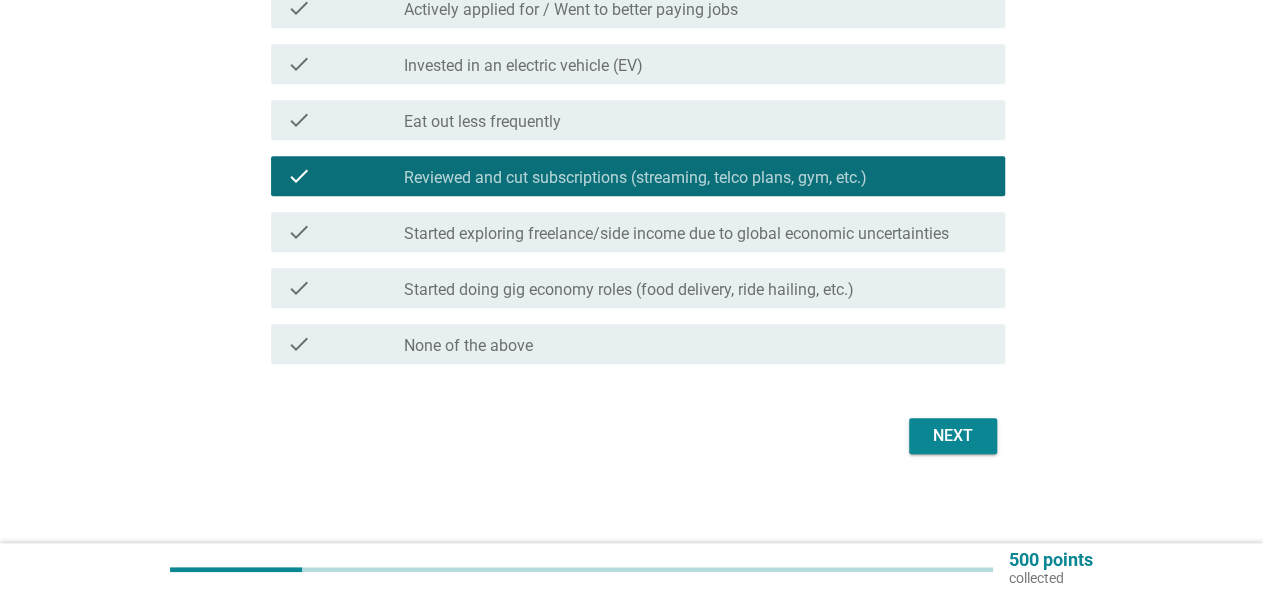 scroll, scrollTop: 518, scrollLeft: 0, axis: vertical 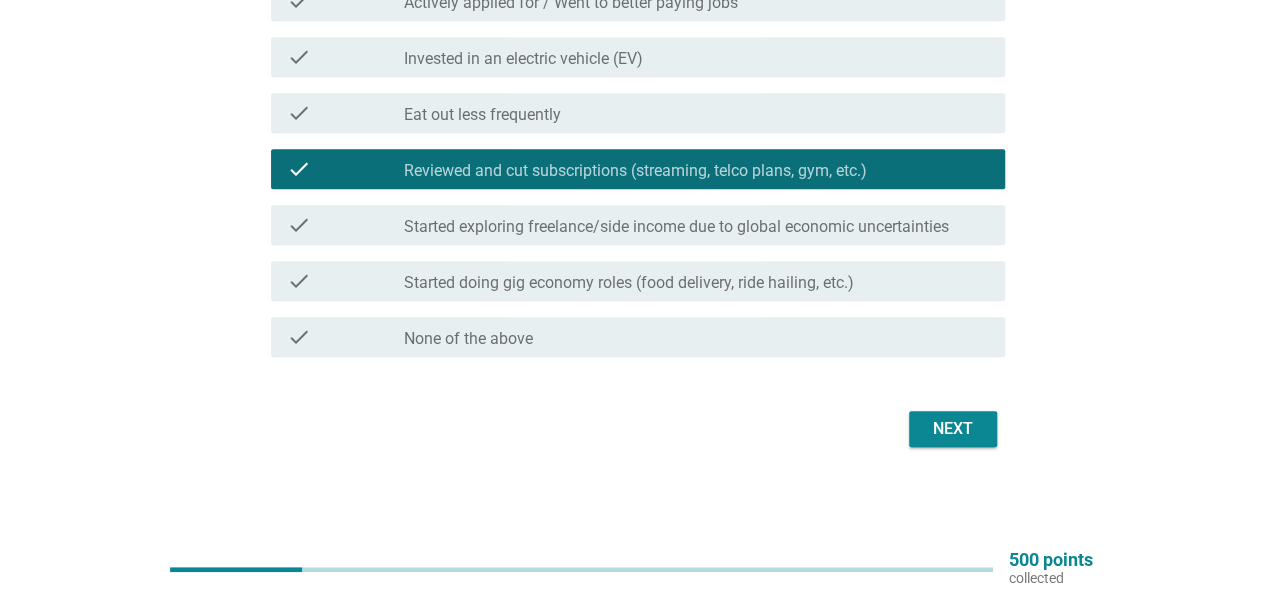 click on "Next" at bounding box center [953, 429] 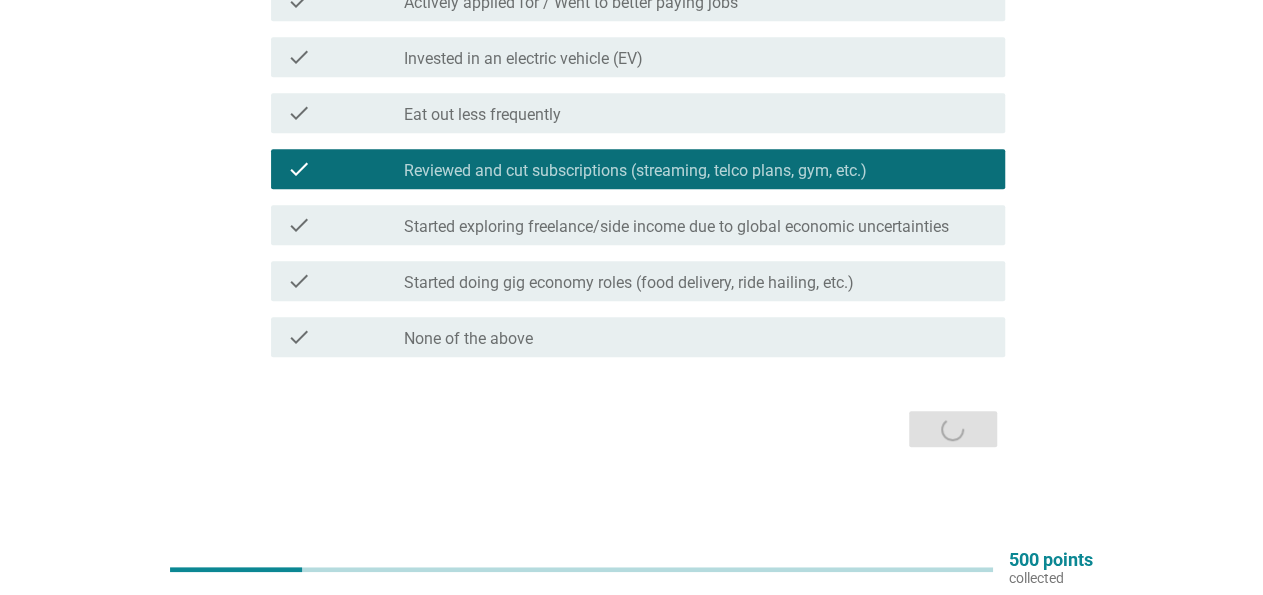 scroll, scrollTop: 0, scrollLeft: 0, axis: both 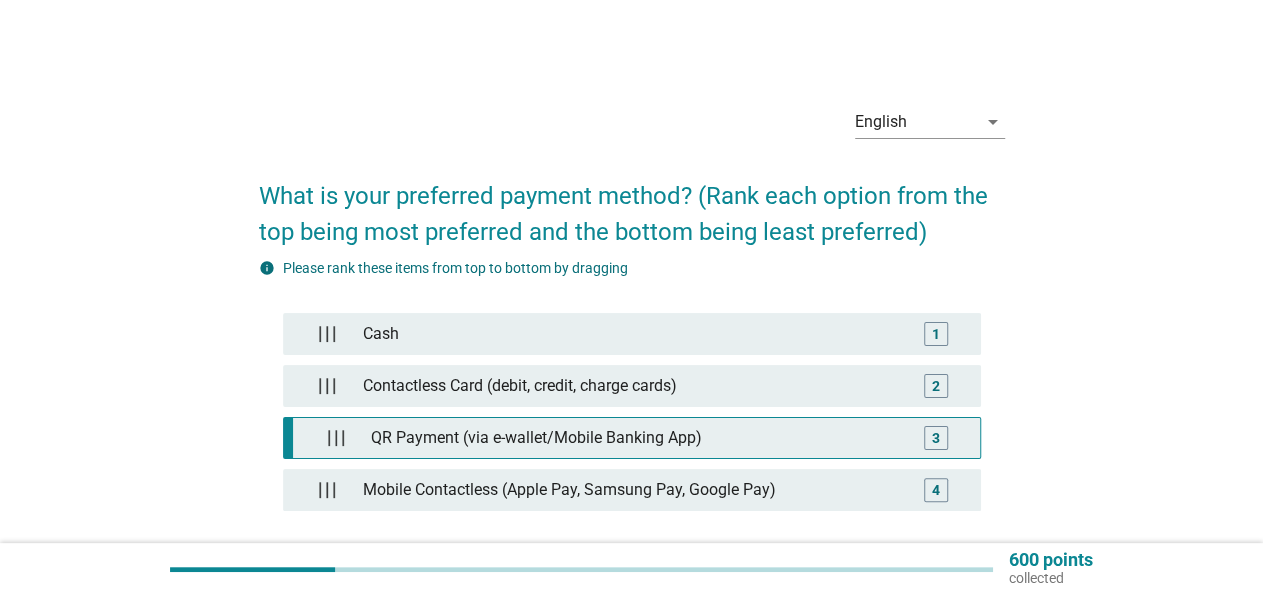 click on "QR Payment (via e-wallet/Mobile Banking App)" at bounding box center (636, 438) 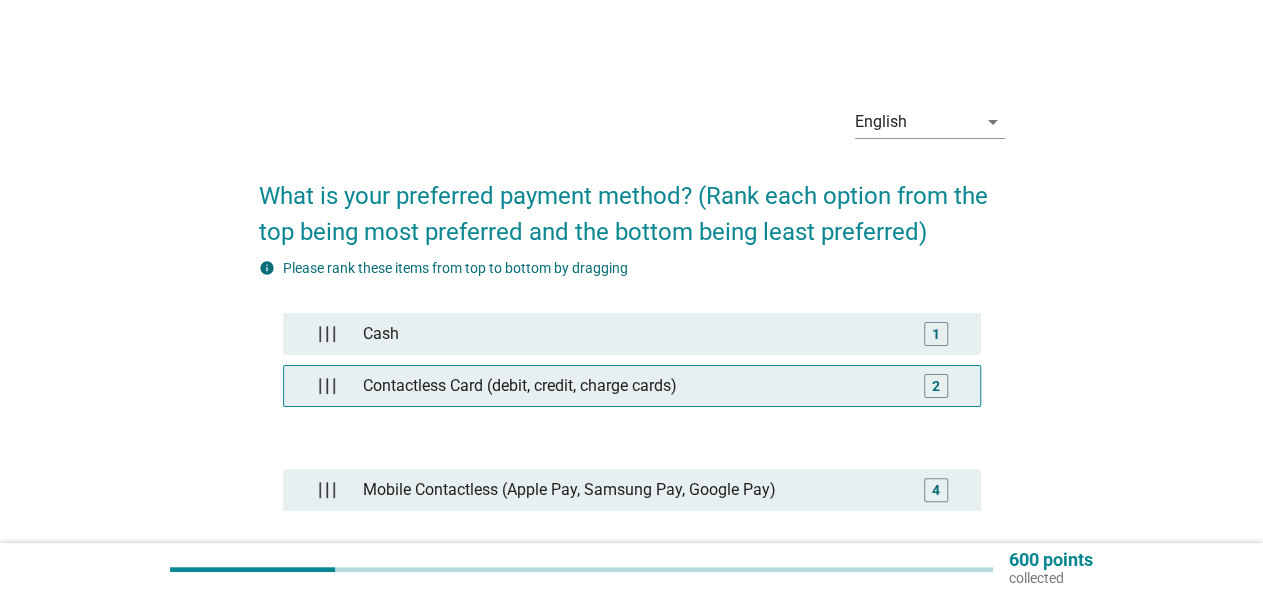 type 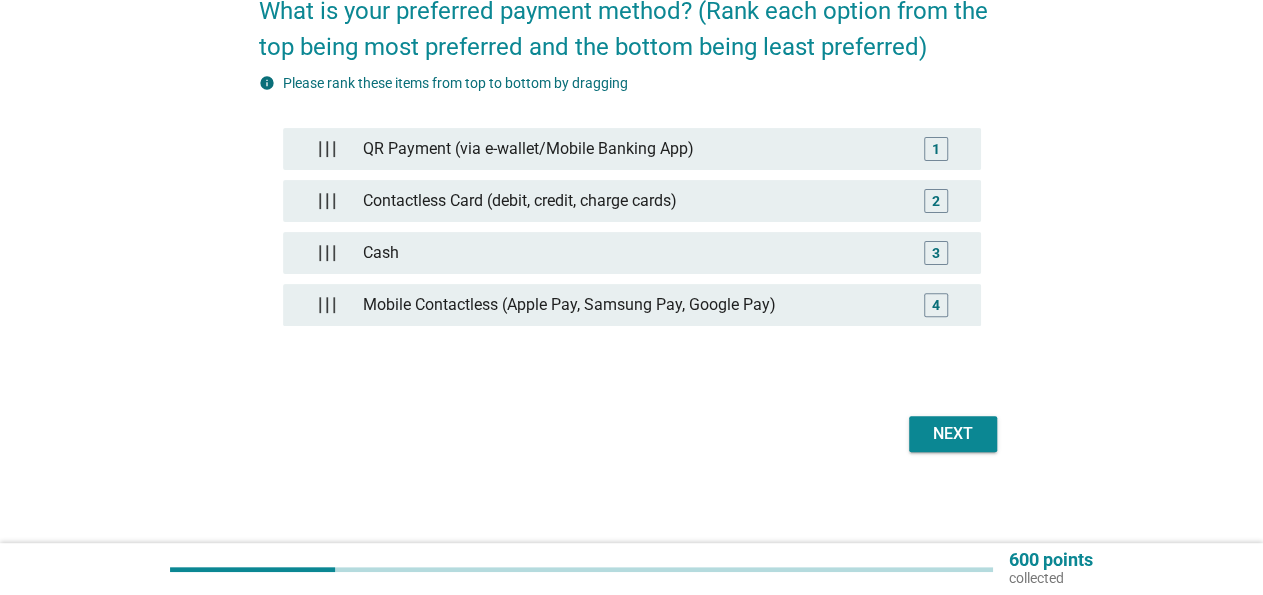 scroll, scrollTop: 187, scrollLeft: 0, axis: vertical 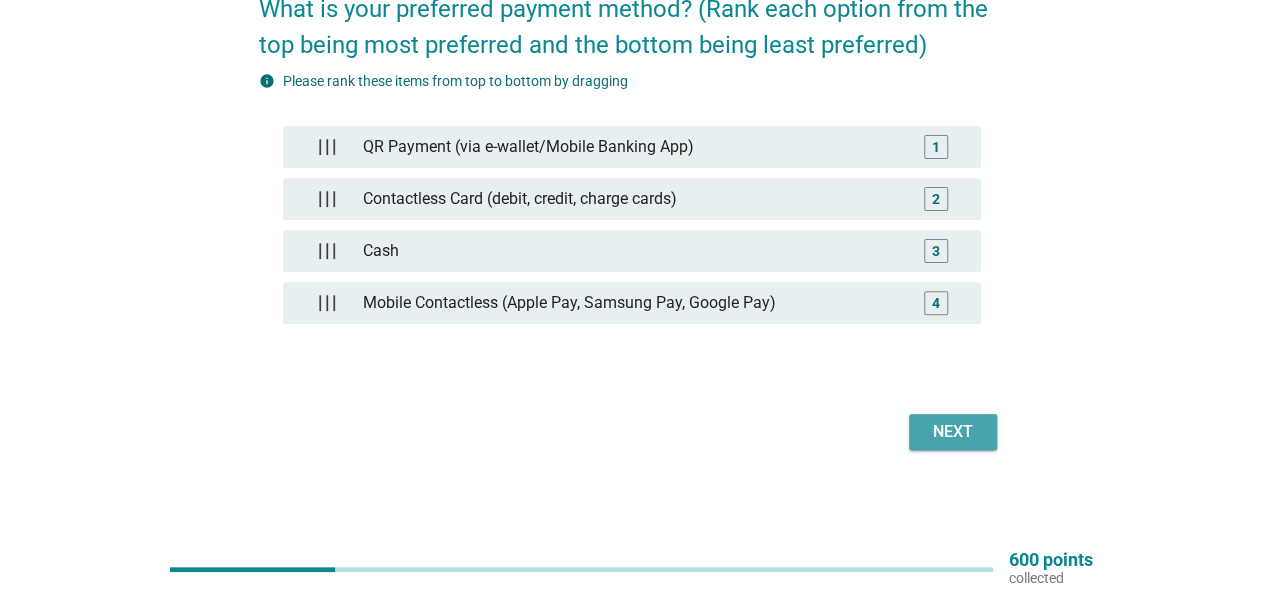 click on "Next" at bounding box center [953, 432] 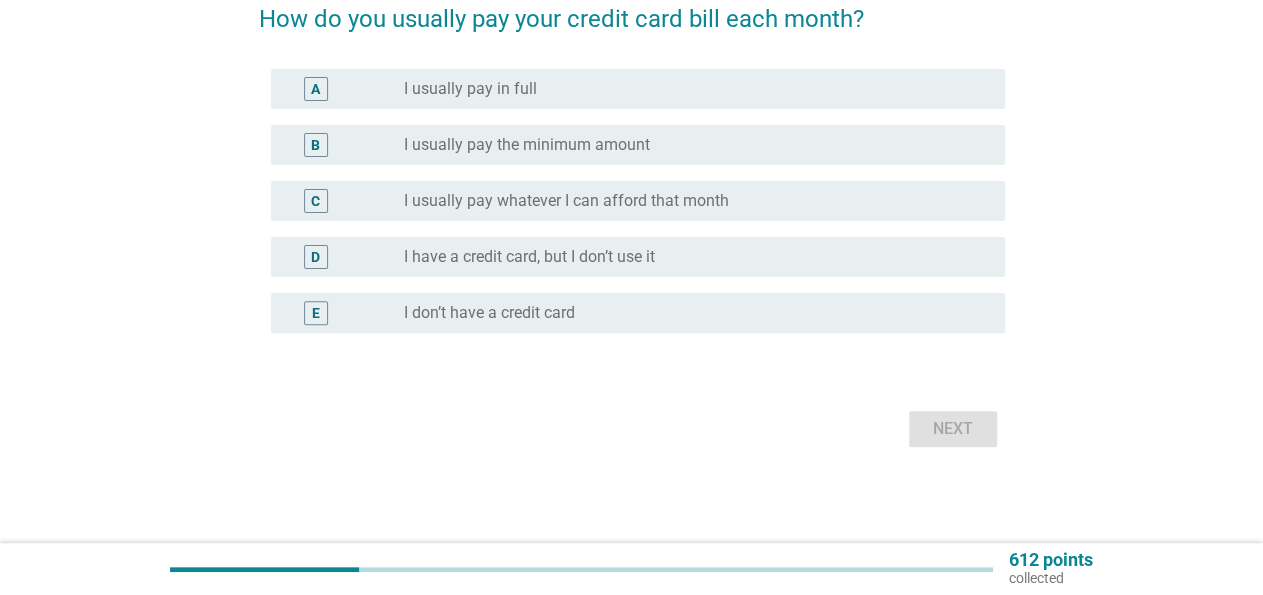 scroll, scrollTop: 0, scrollLeft: 0, axis: both 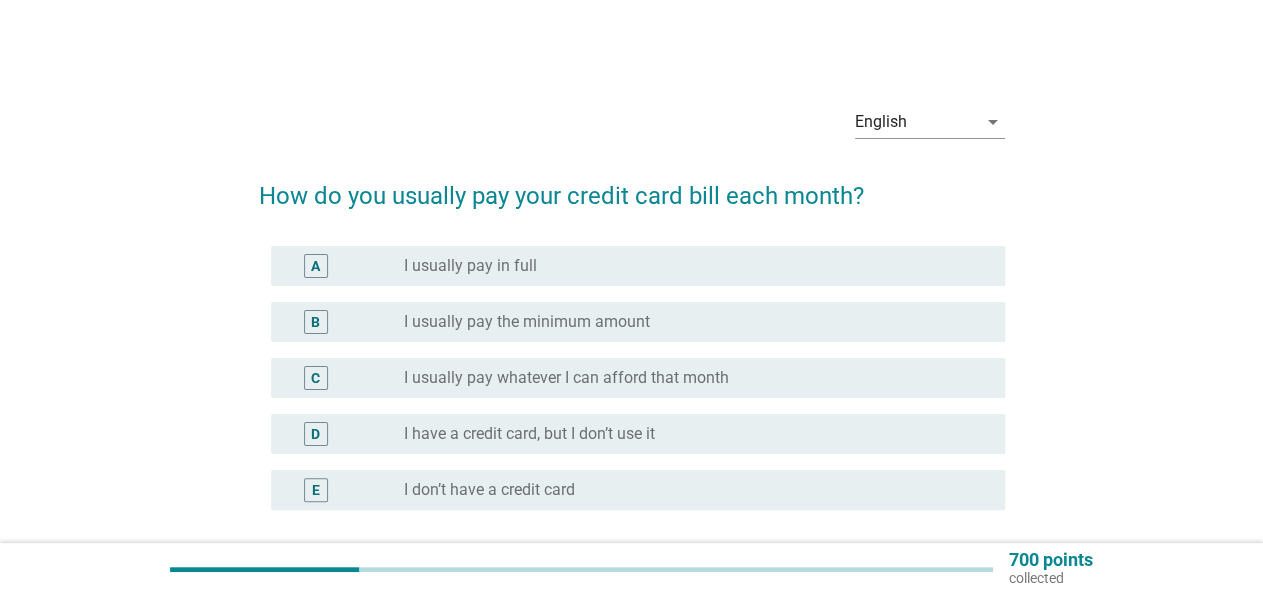 click on "I usually pay whatever I can afford that month" at bounding box center (566, 378) 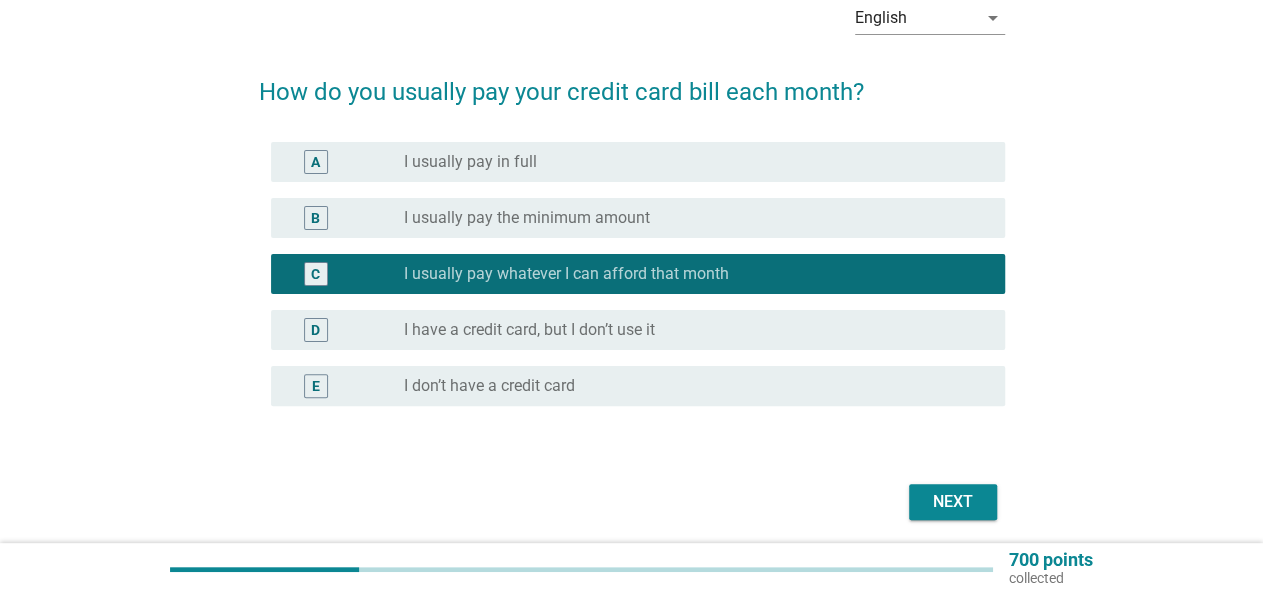 scroll, scrollTop: 176, scrollLeft: 0, axis: vertical 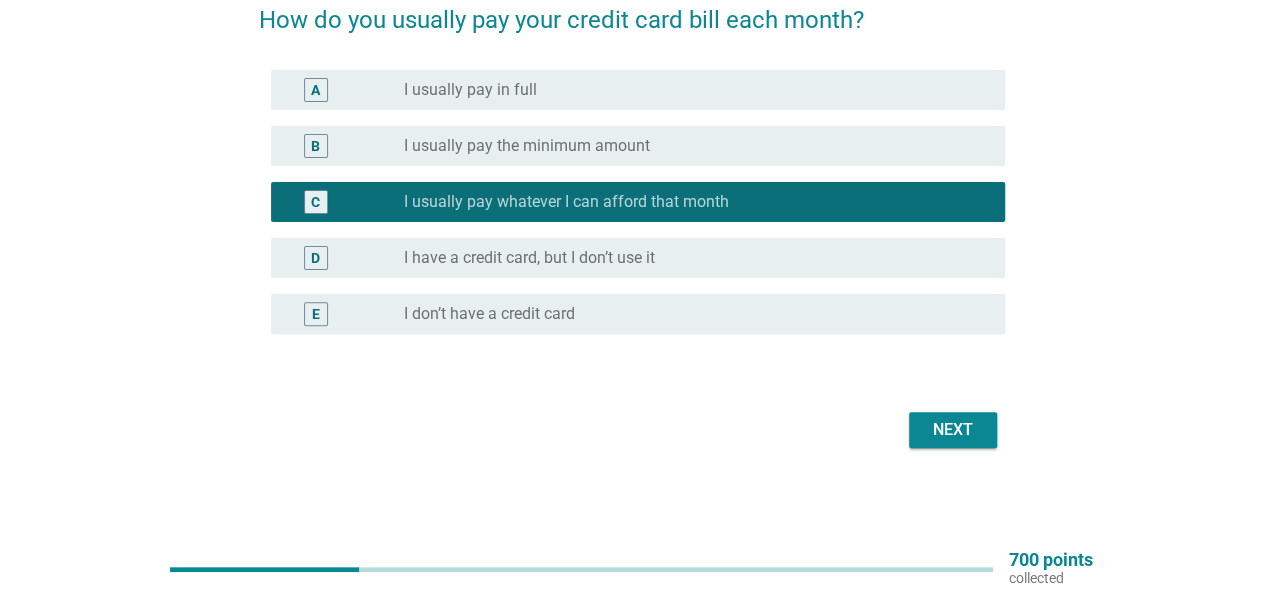 click on "Next" at bounding box center [953, 430] 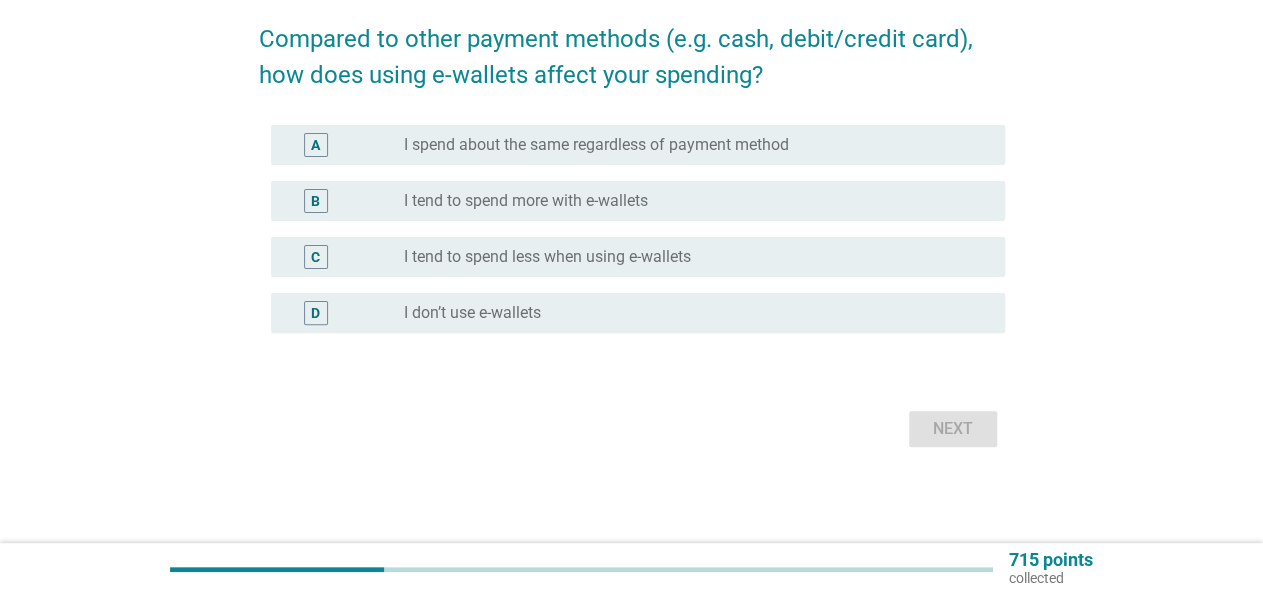 scroll, scrollTop: 0, scrollLeft: 0, axis: both 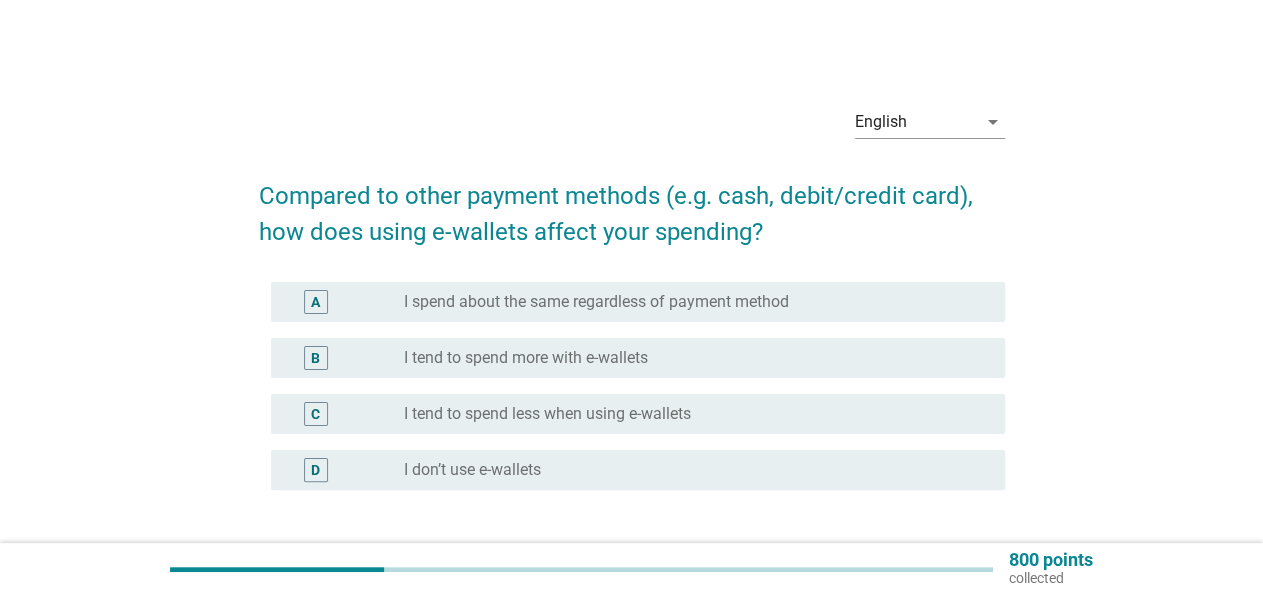 drag, startPoint x: 565, startPoint y: 413, endPoint x: 582, endPoint y: 408, distance: 17.720045 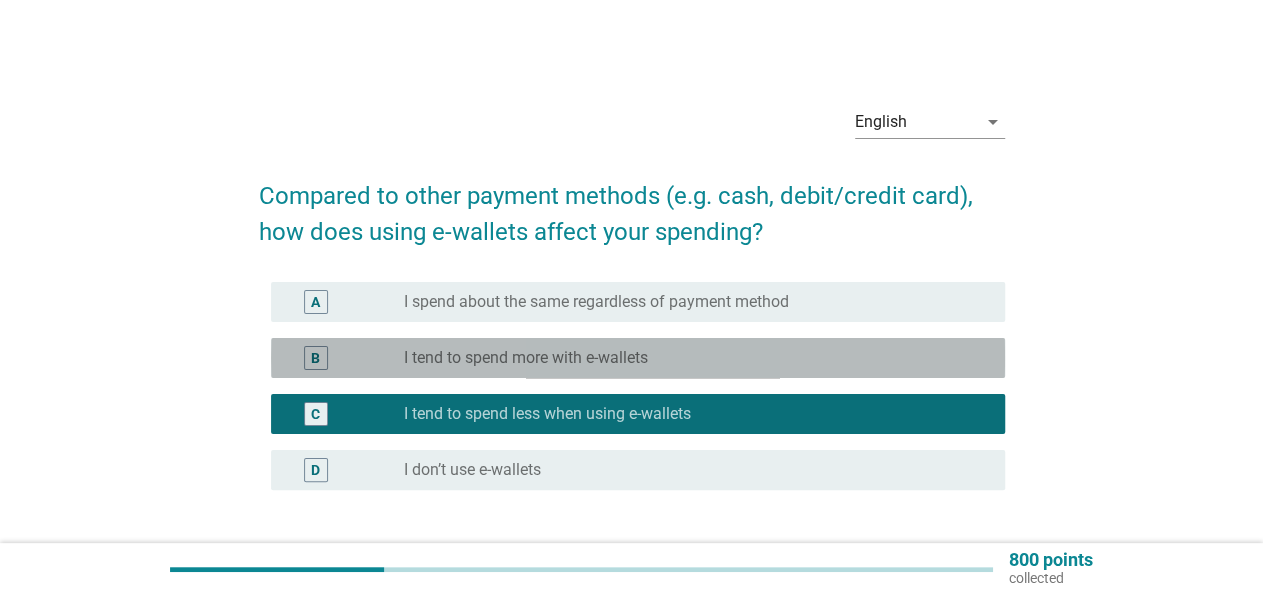 click on "I tend to spend more with e-wallets" at bounding box center (526, 358) 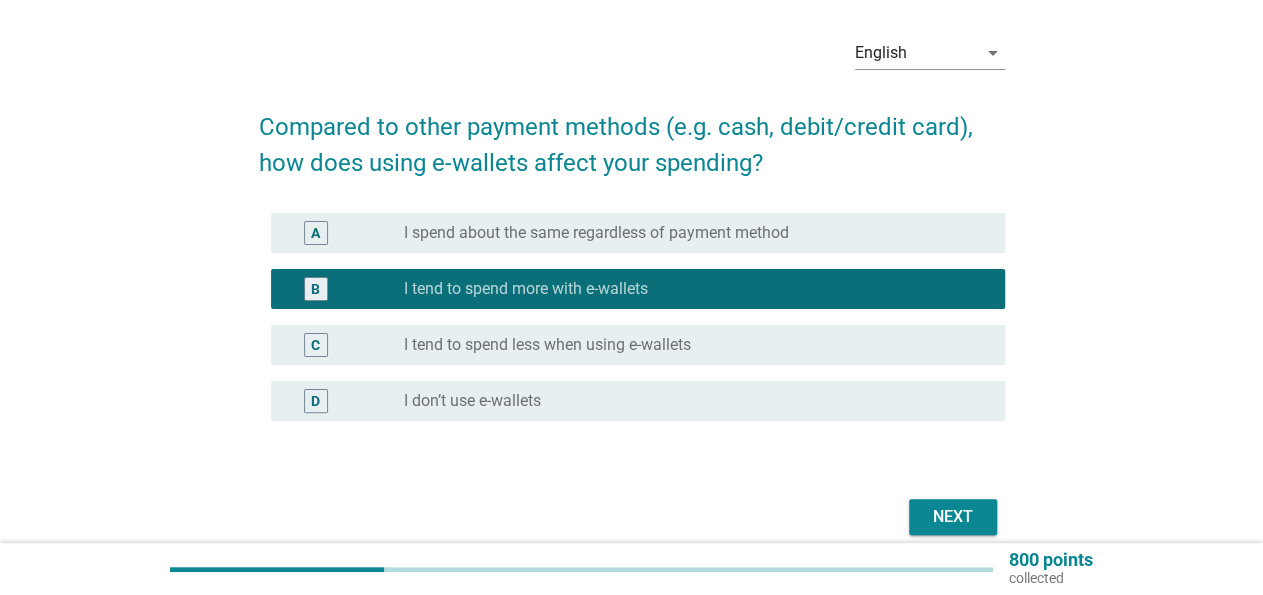 scroll, scrollTop: 156, scrollLeft: 0, axis: vertical 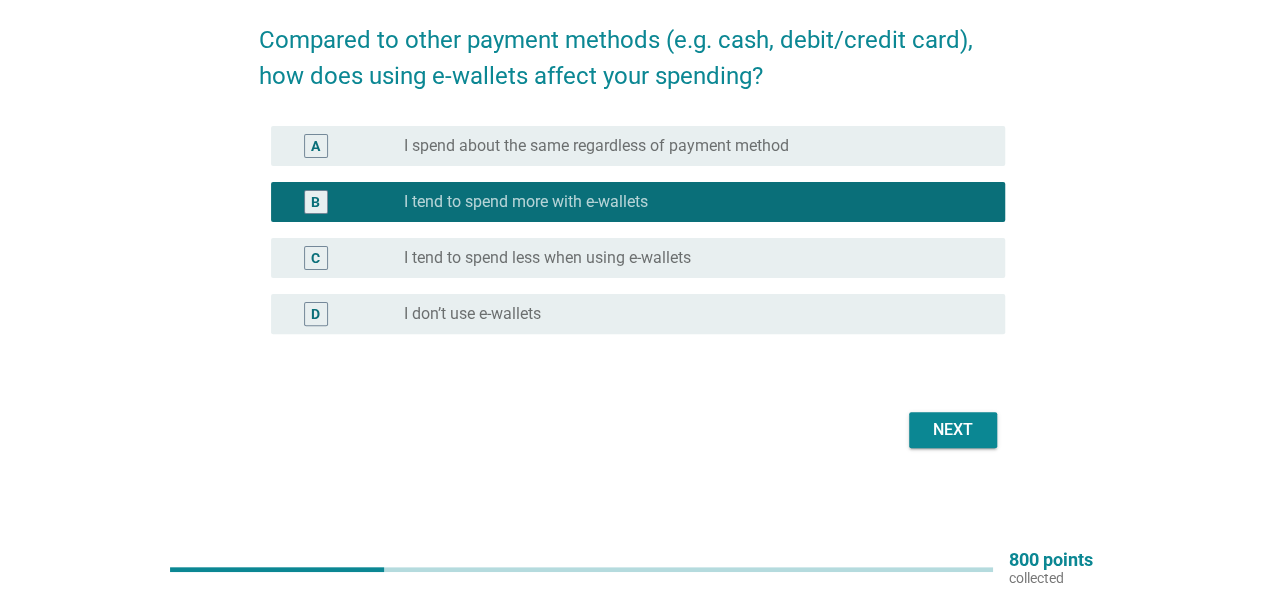 click on "Next" at bounding box center (953, 430) 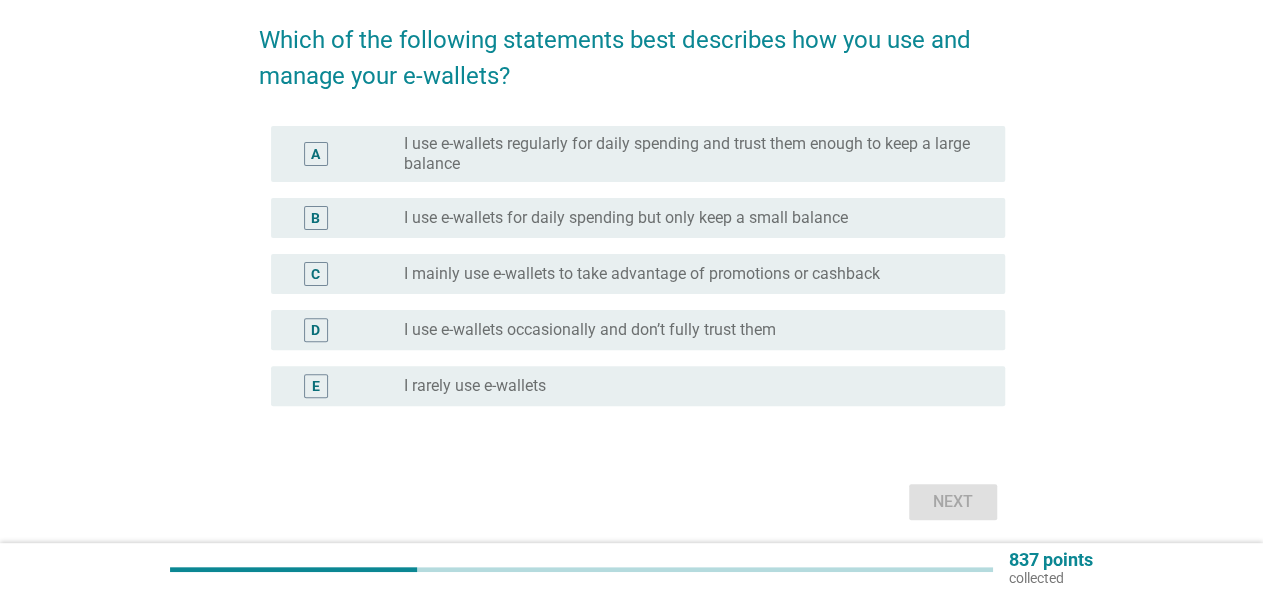 scroll, scrollTop: 0, scrollLeft: 0, axis: both 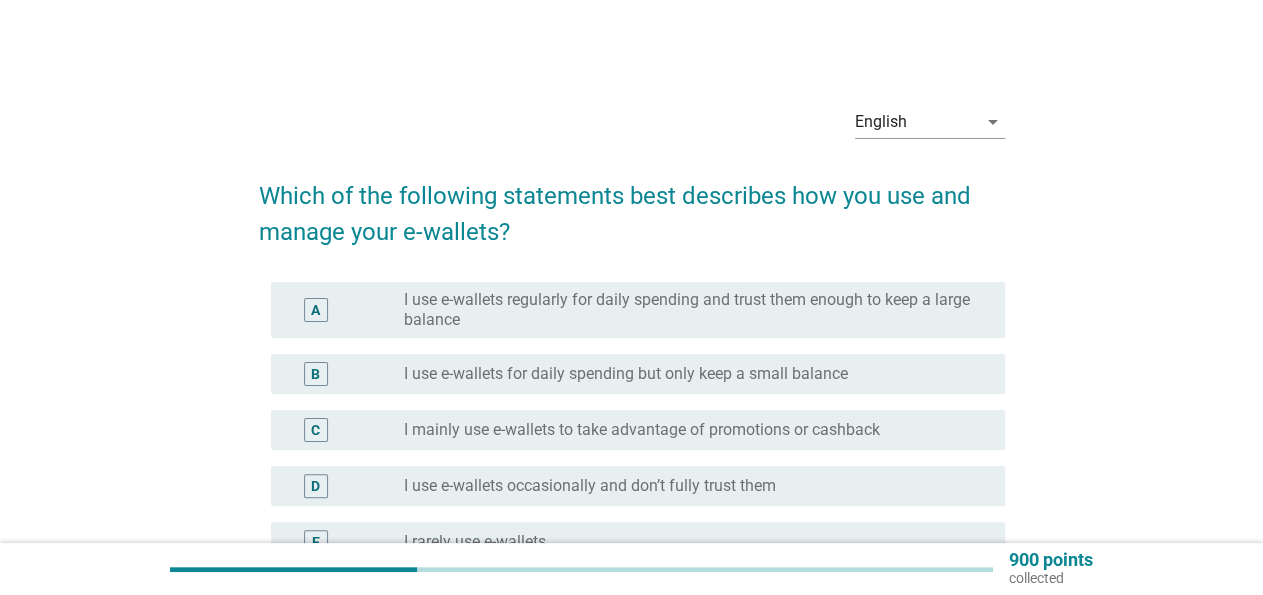 click on "I use e-wallets regularly for daily spending and trust them enough to keep a large balance" at bounding box center (688, 310) 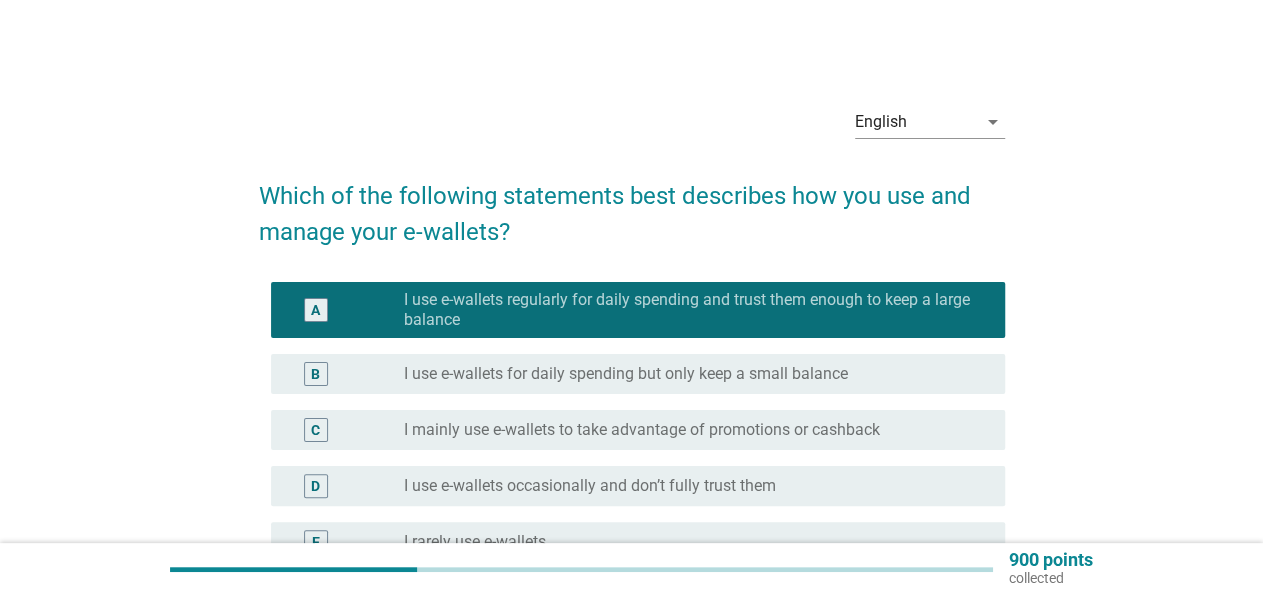 scroll, scrollTop: 104, scrollLeft: 0, axis: vertical 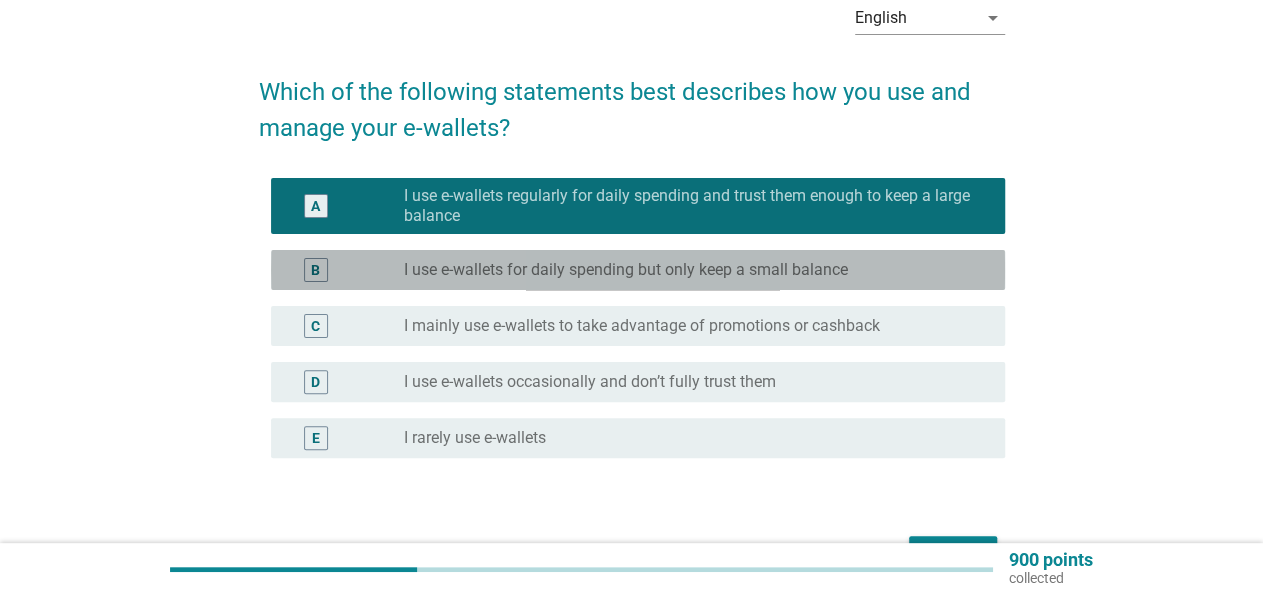 click on "radio_button_unchecked I use e-wallets for daily spending but only keep a small balance" at bounding box center (696, 270) 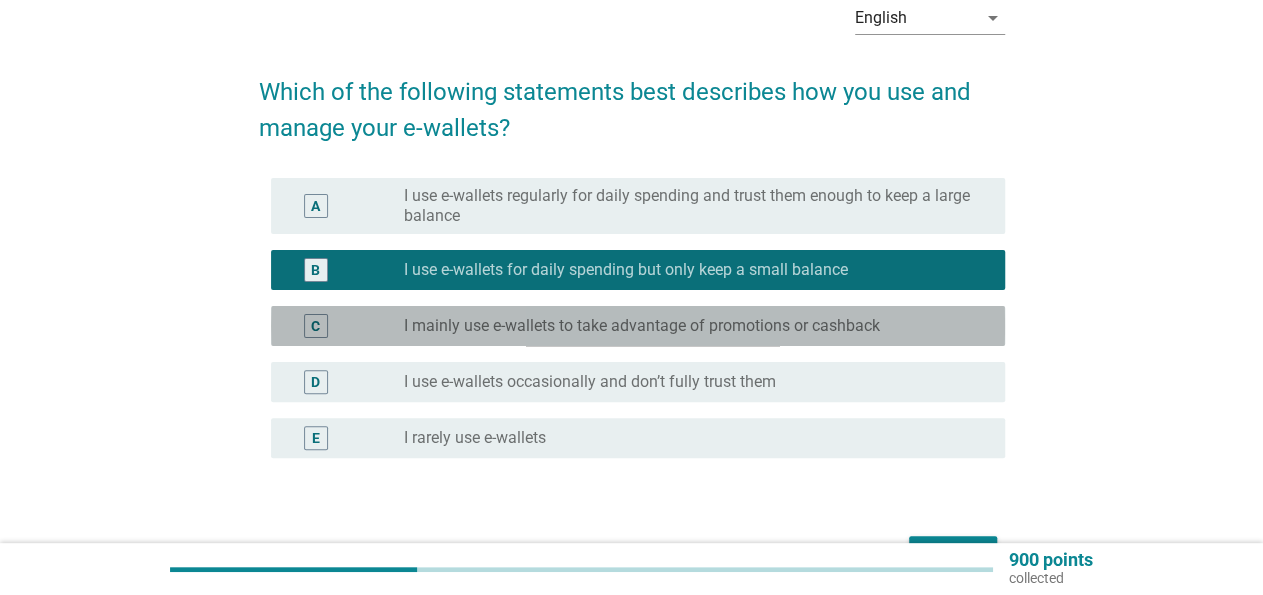 click on "I mainly use e-wallets to take advantage of promotions or cashback" at bounding box center (642, 326) 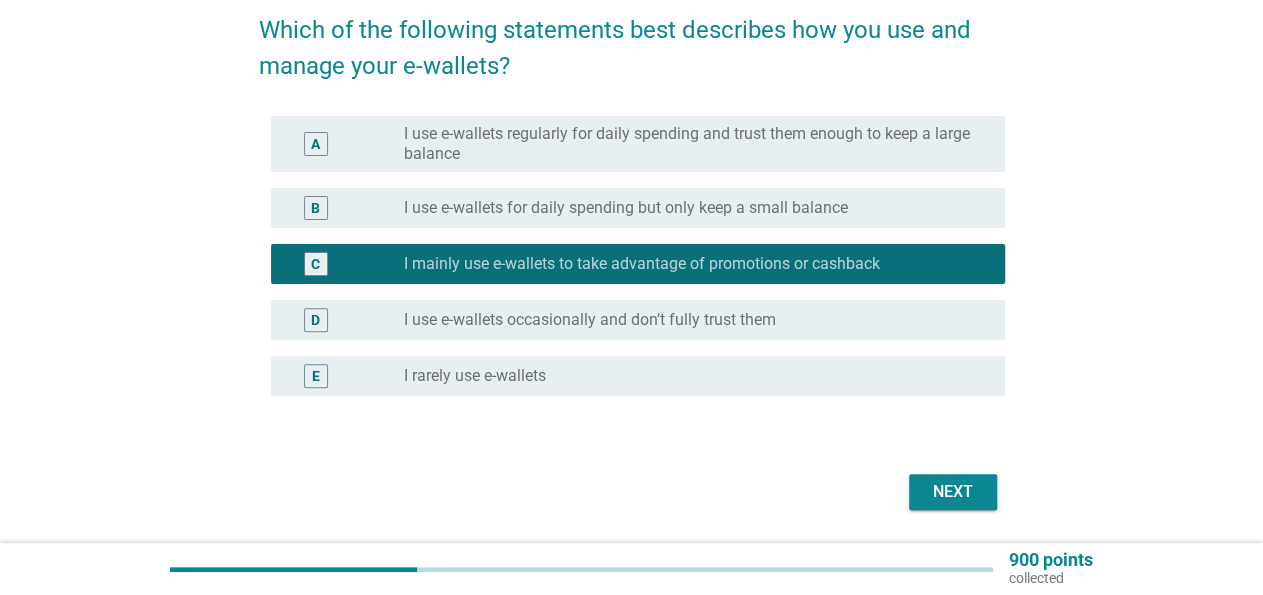 scroll, scrollTop: 208, scrollLeft: 0, axis: vertical 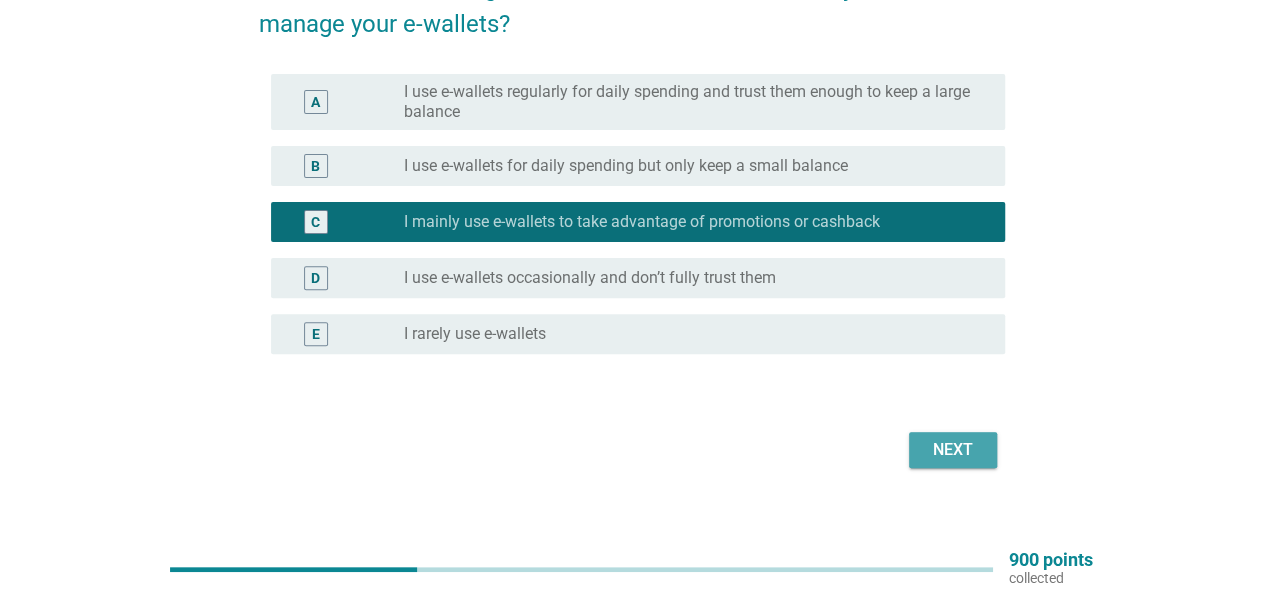 click on "Next" at bounding box center (953, 450) 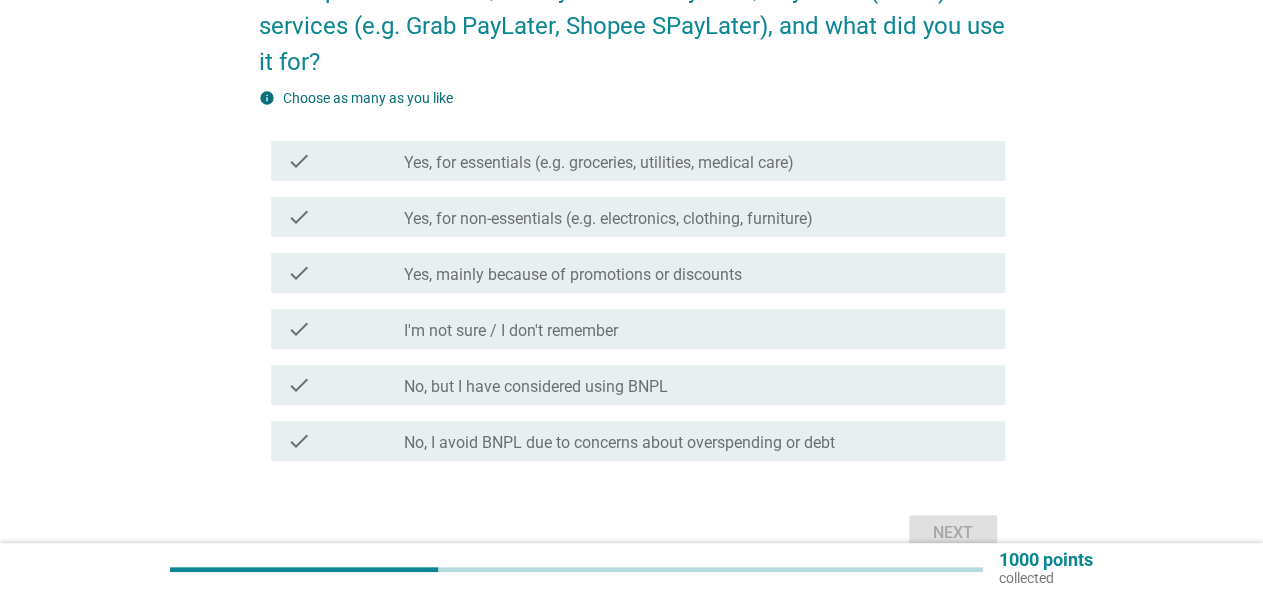 scroll, scrollTop: 208, scrollLeft: 0, axis: vertical 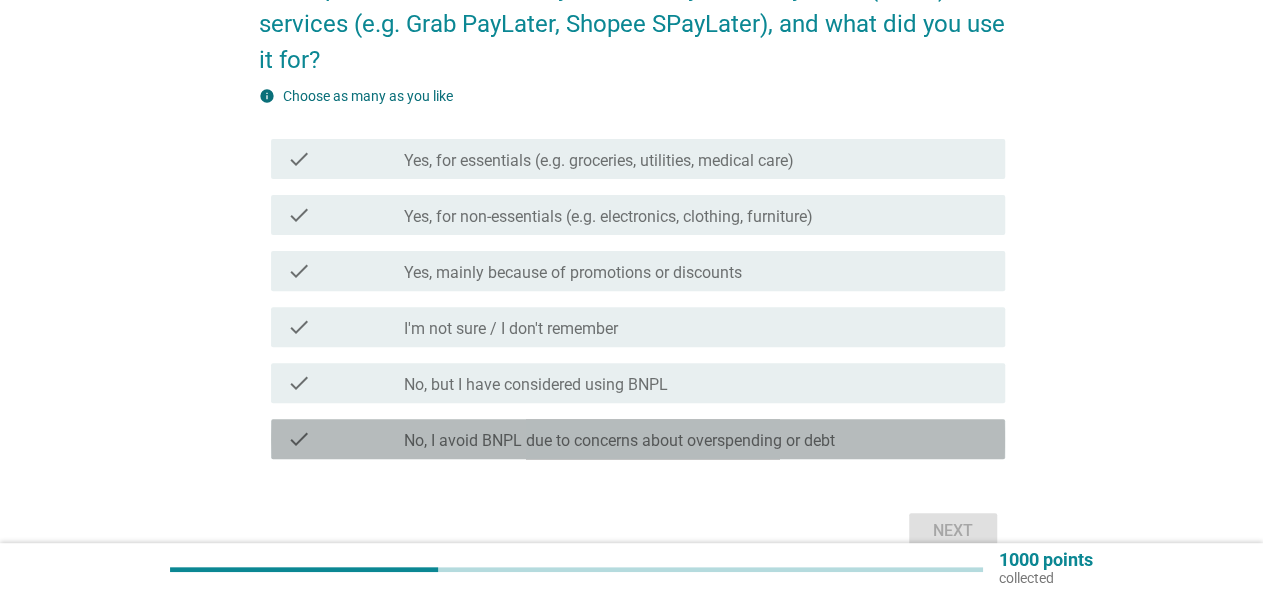 click on "No, I avoid BNPL due to concerns about overspending or debt" at bounding box center [619, 441] 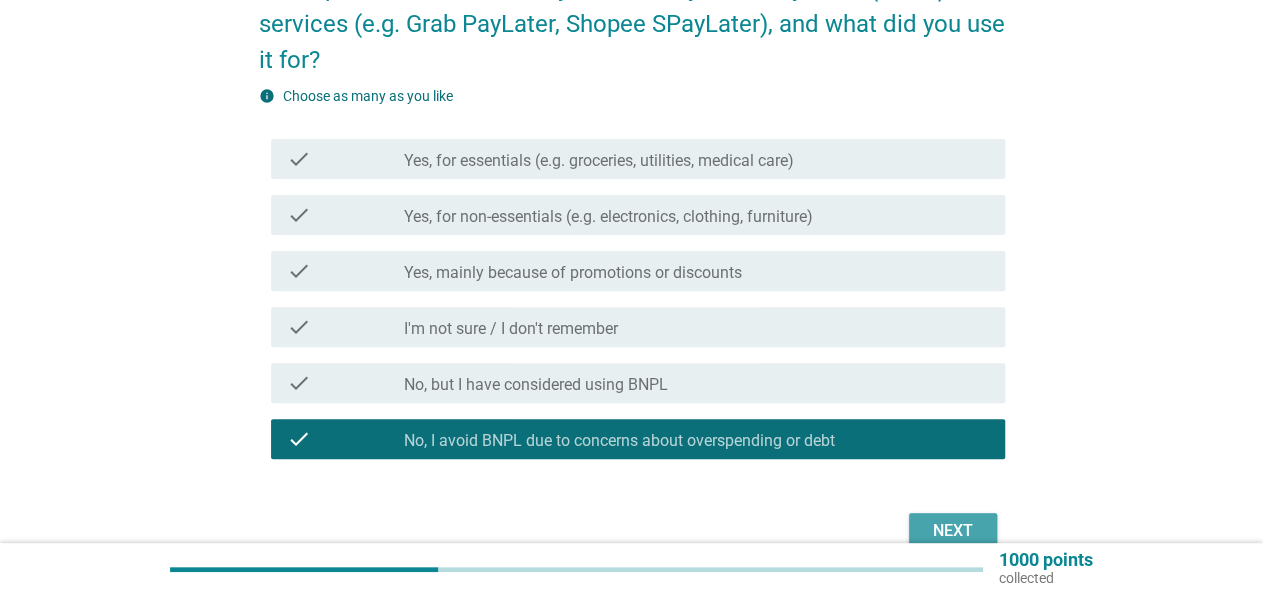 click on "Next" at bounding box center [953, 531] 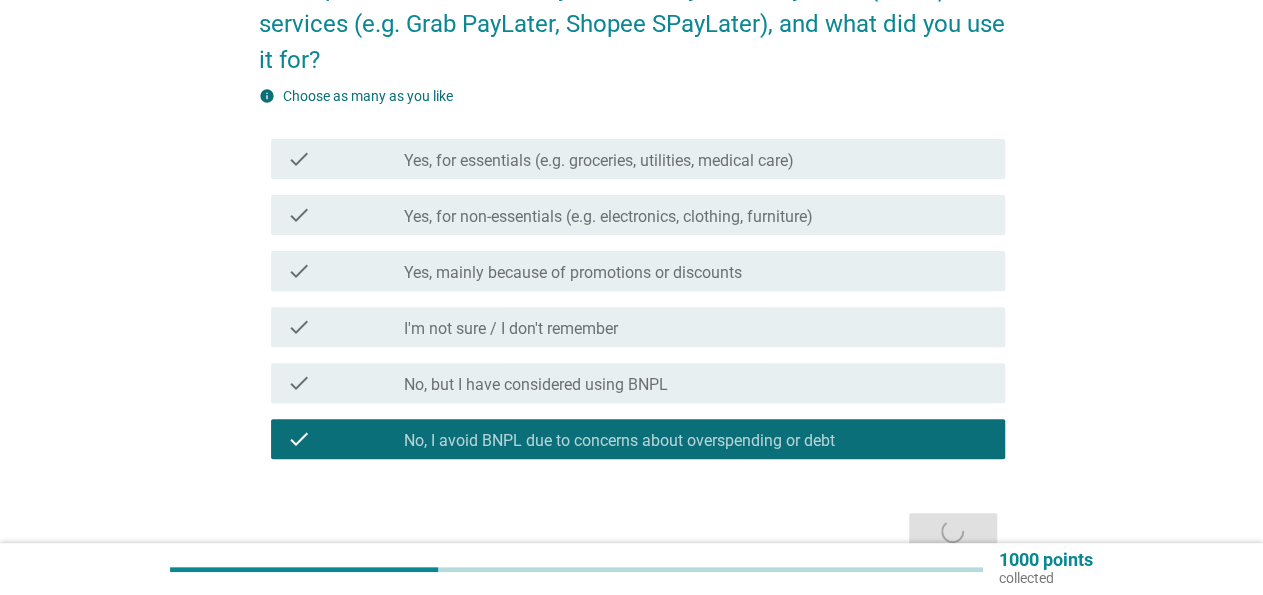 scroll, scrollTop: 0, scrollLeft: 0, axis: both 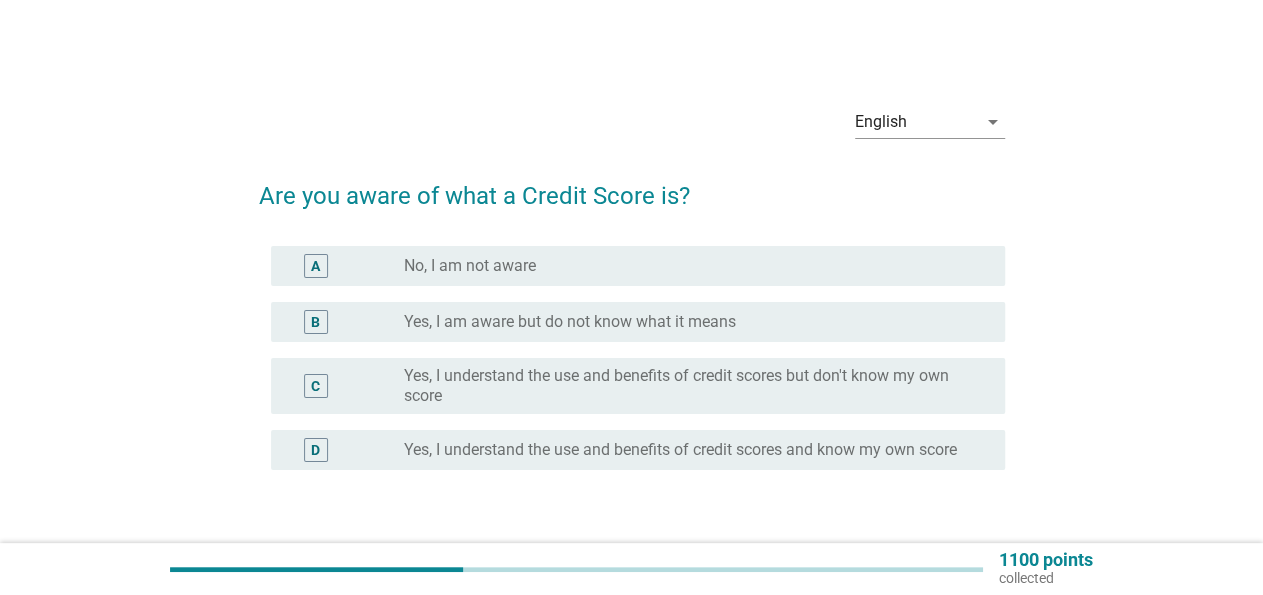 click on "Yes, I understand the use and benefits of credit scores but don't know my own score" at bounding box center (688, 386) 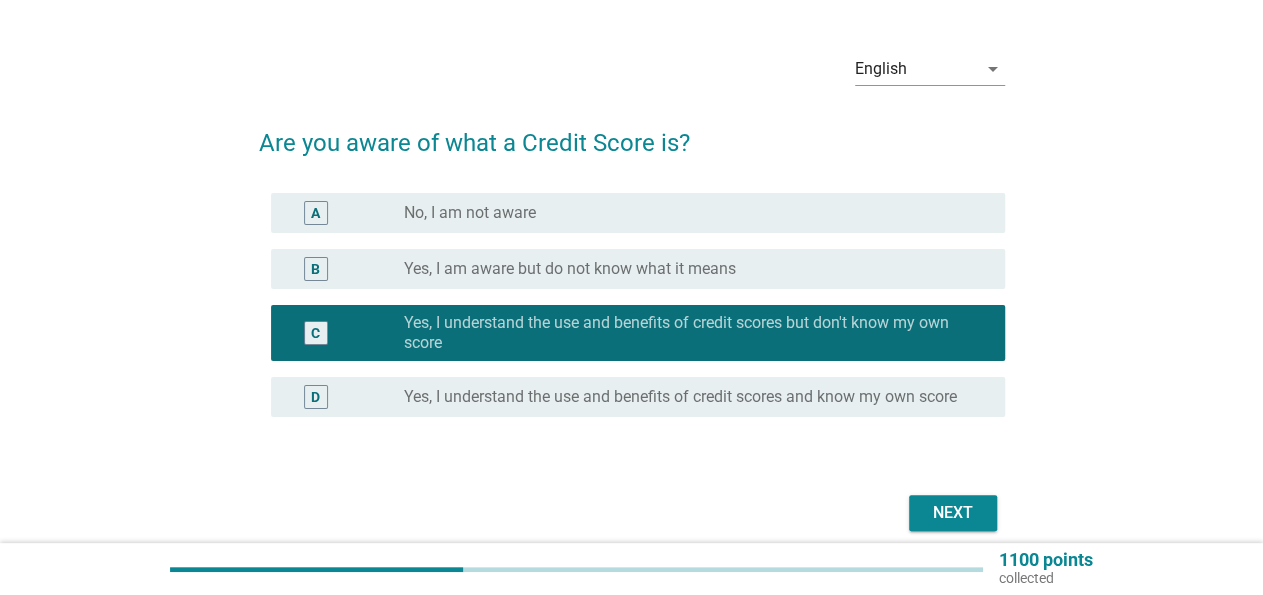 scroll, scrollTop: 104, scrollLeft: 0, axis: vertical 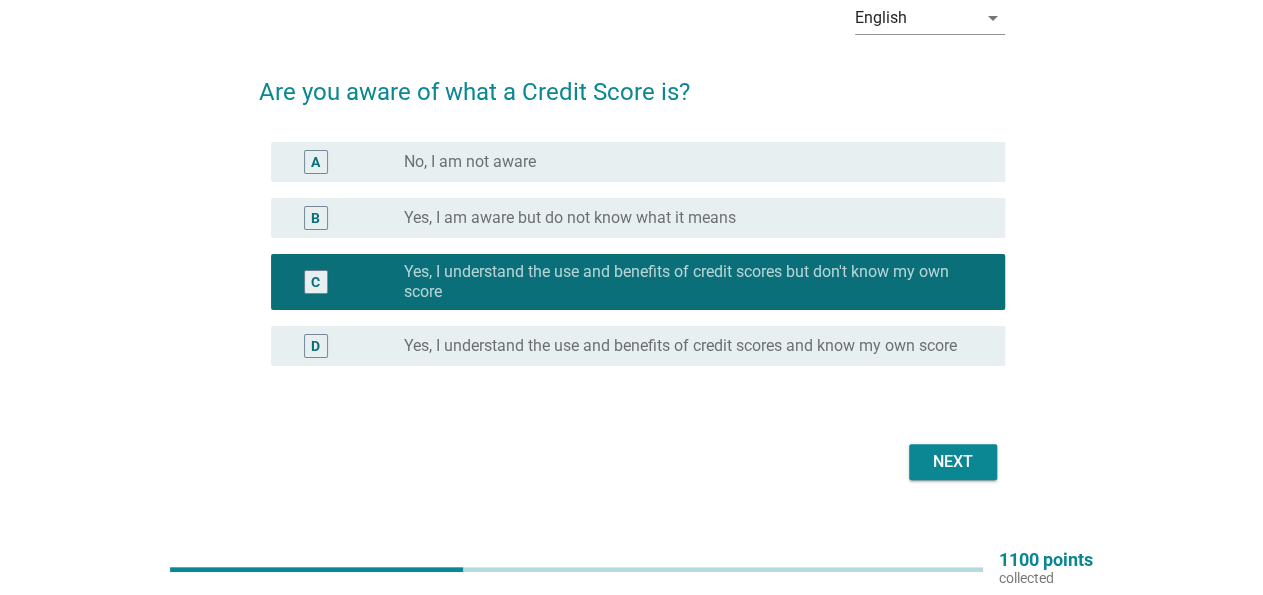 click on "Next" at bounding box center (953, 462) 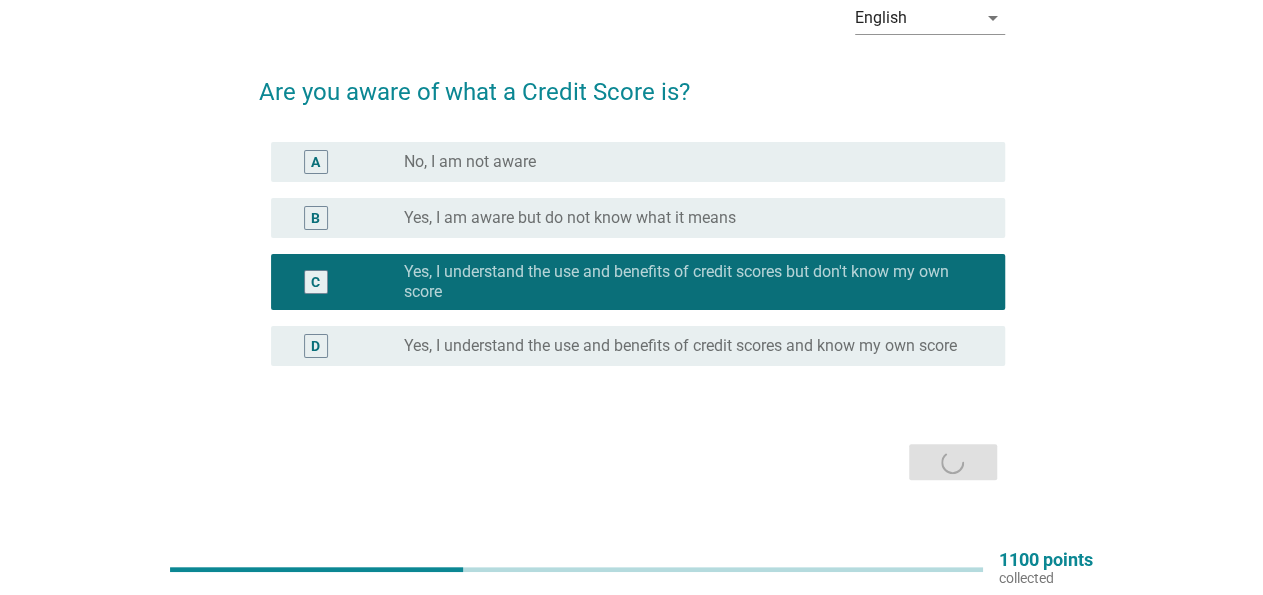 scroll, scrollTop: 0, scrollLeft: 0, axis: both 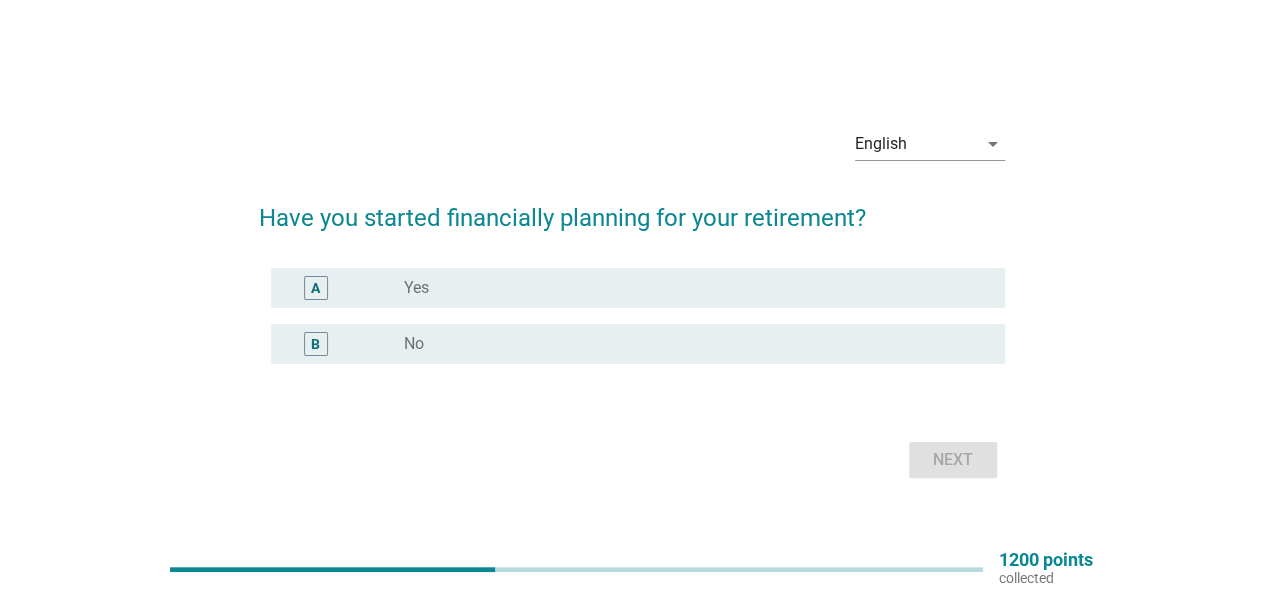 click on "B     radio_button_unchecked No" at bounding box center (638, 344) 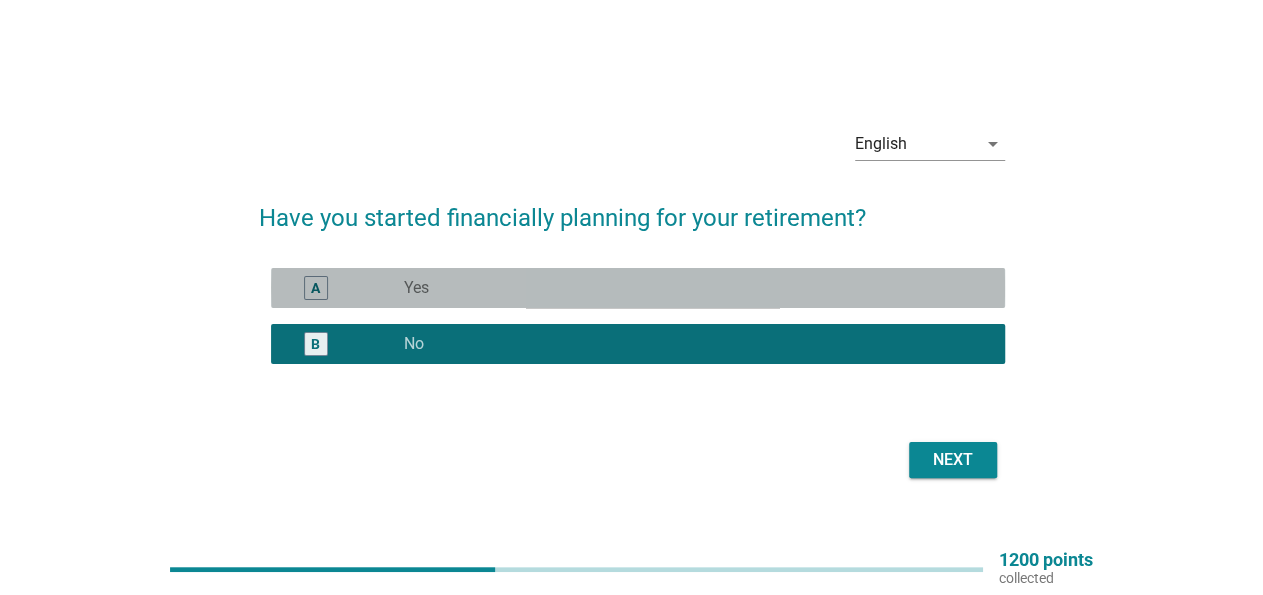 click on "A     radio_button_unchecked Yes" at bounding box center [638, 288] 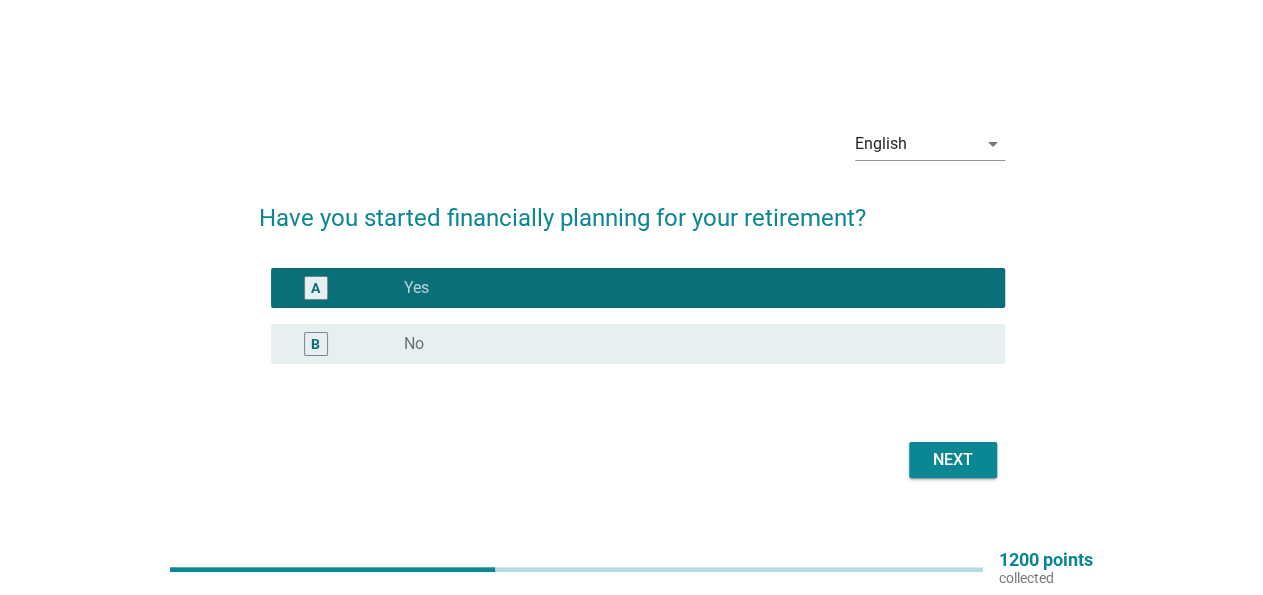 click on "Next" at bounding box center (953, 460) 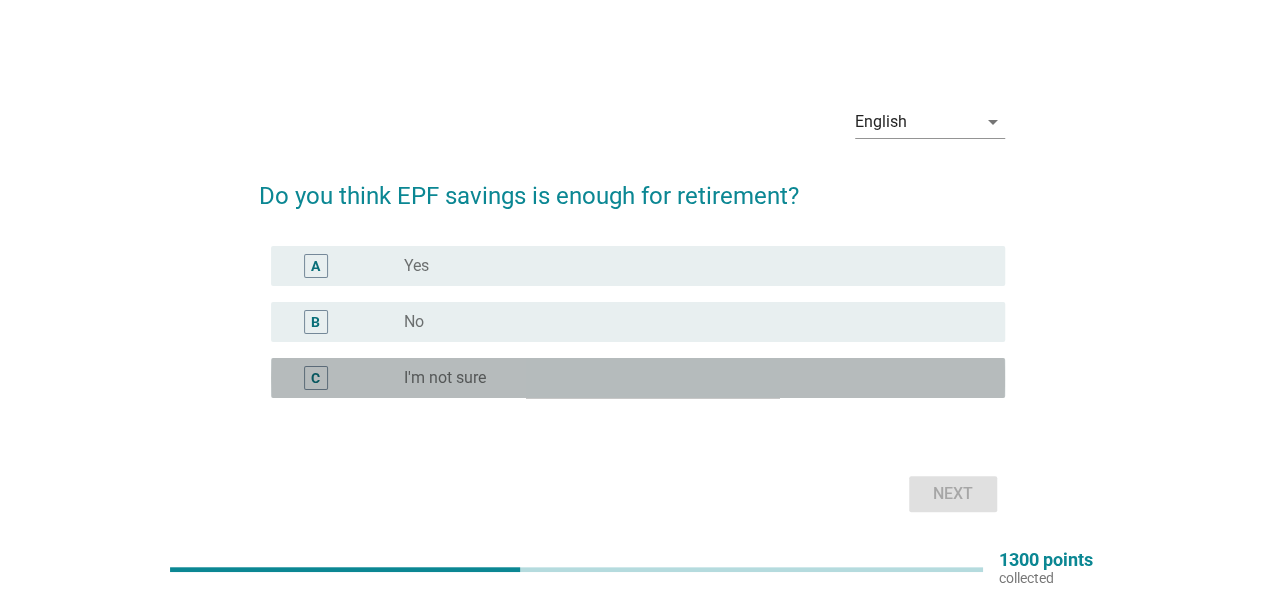 drag, startPoint x: 495, startPoint y: 392, endPoint x: 521, endPoint y: 385, distance: 26.925823 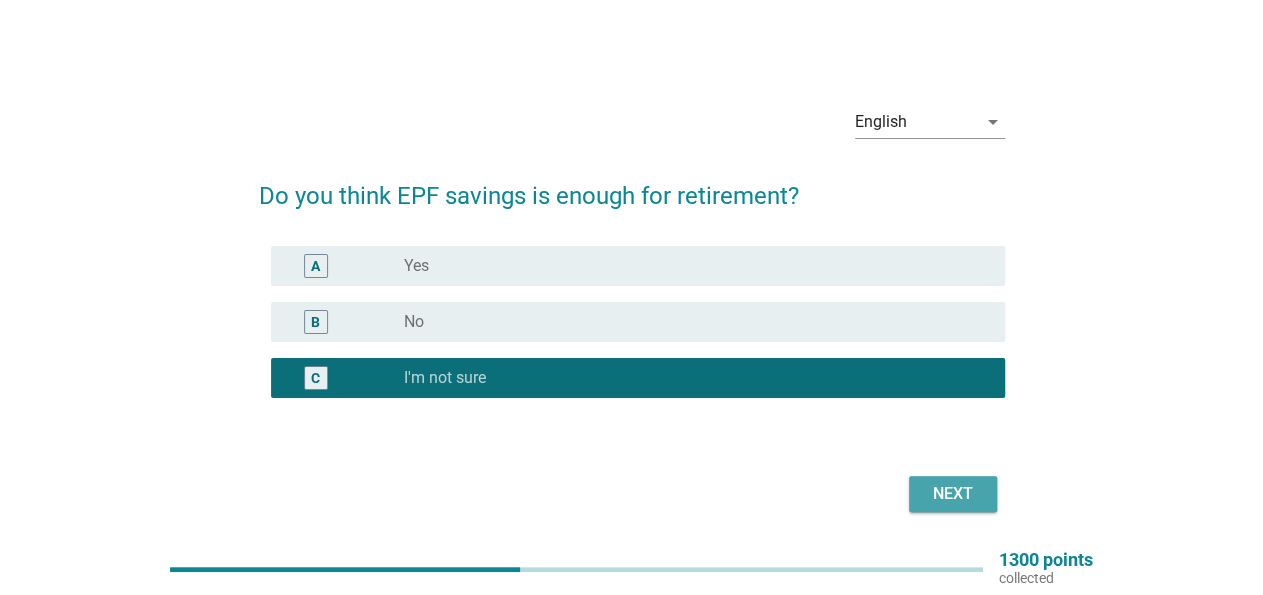 drag, startPoint x: 959, startPoint y: 500, endPoint x: 1061, endPoint y: 400, distance: 142.84258 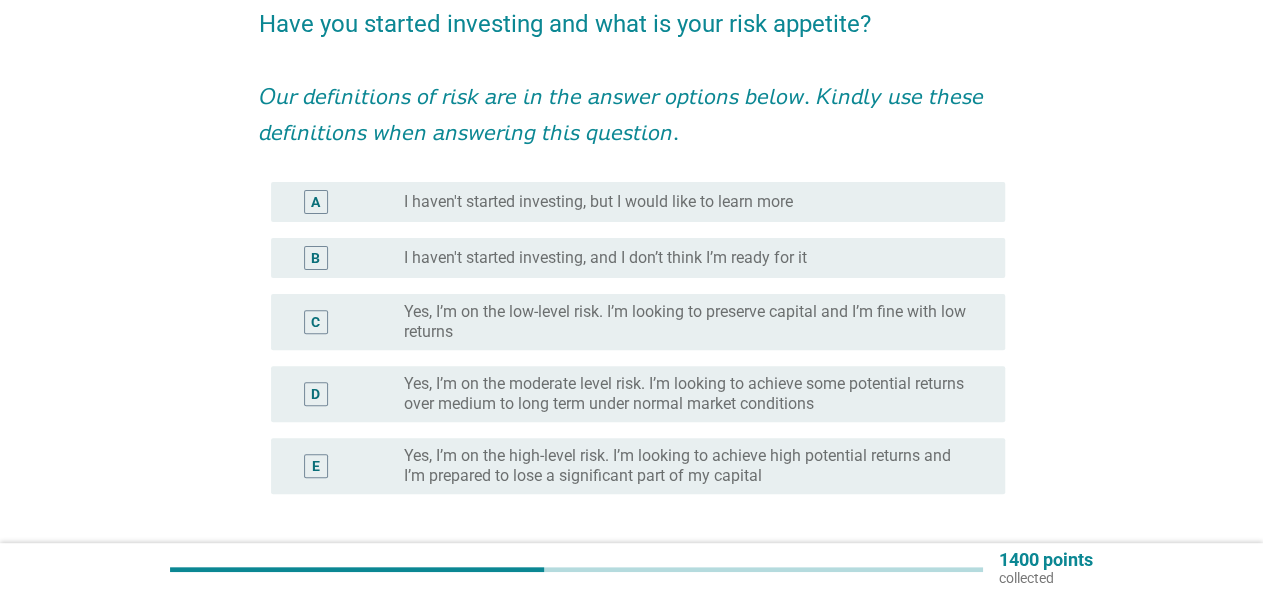 scroll, scrollTop: 208, scrollLeft: 0, axis: vertical 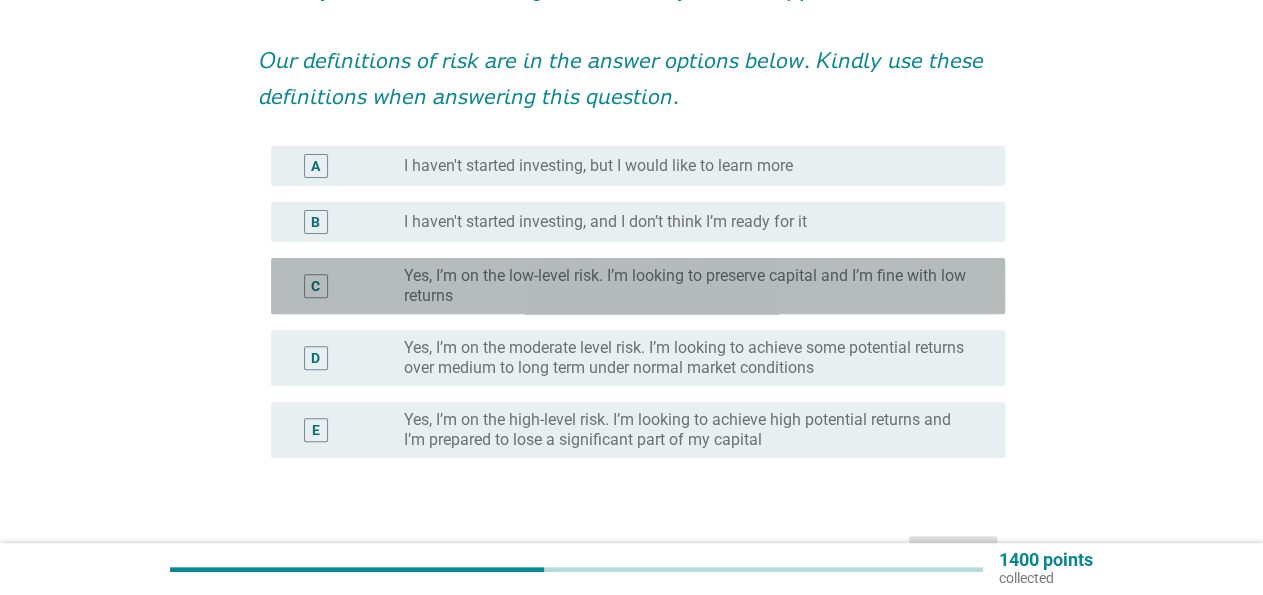 click on "Yes, I’m on the low-level risk. I’m looking to preserve capital and I’m fine with low returns" at bounding box center [688, 286] 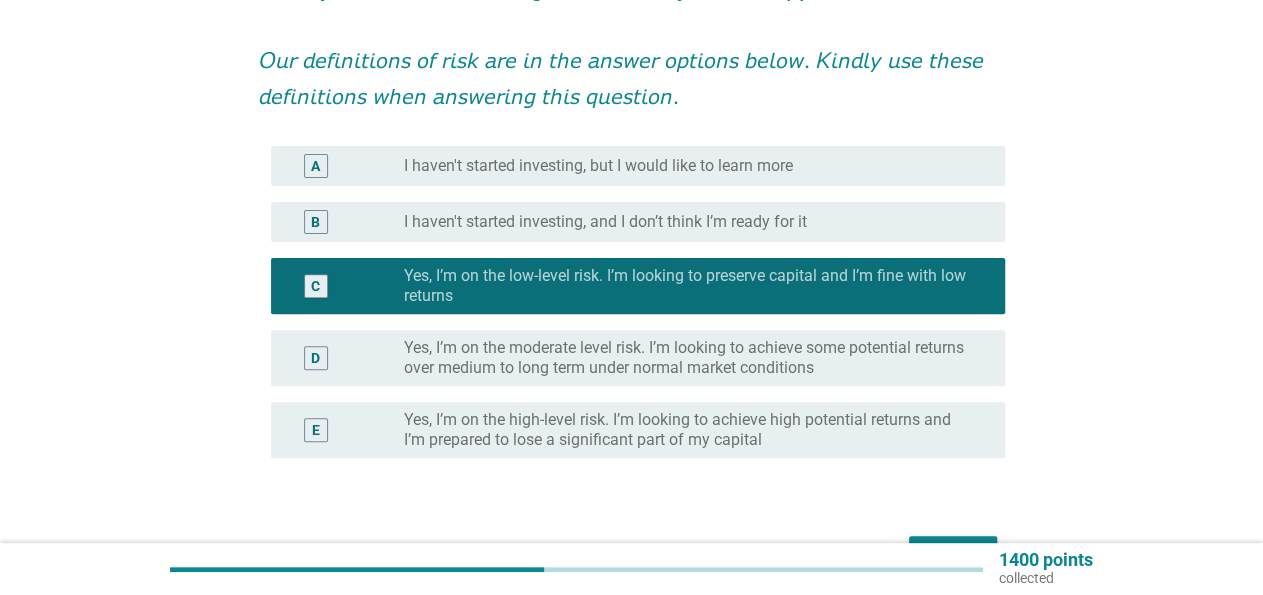 click on "Yes, I’m on the moderate level risk. I’m looking to achieve some potential returns over medium to long term under normal market conditions" at bounding box center (688, 358) 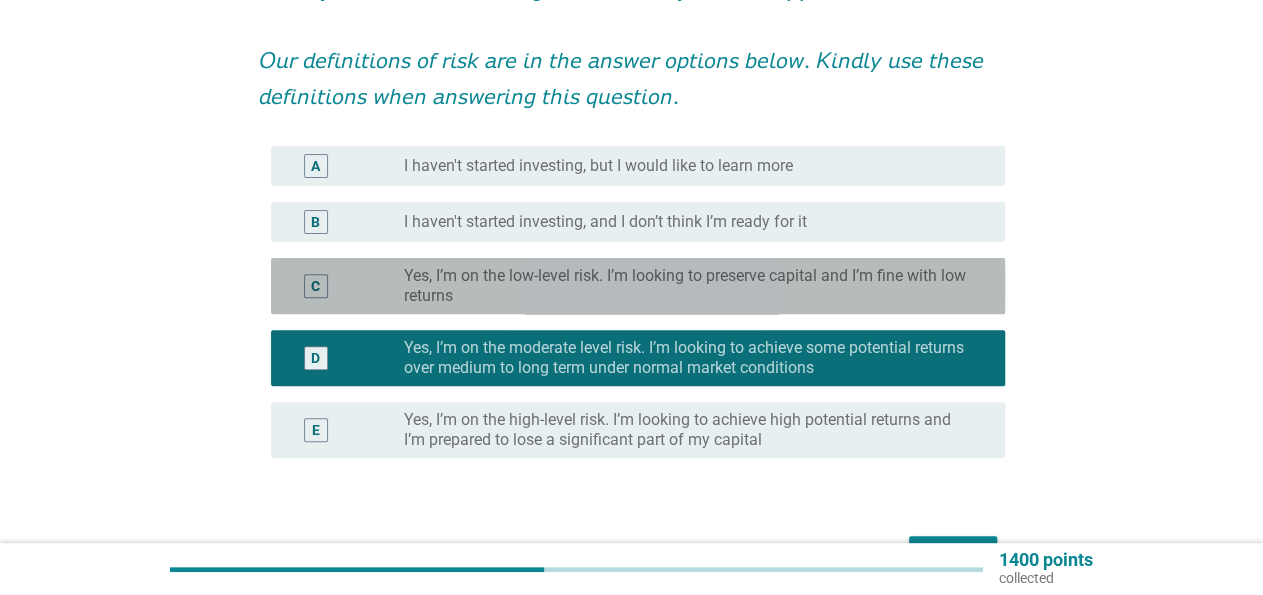 click on "Yes, I’m on the low-level risk. I’m looking to preserve capital and I’m fine with low returns" at bounding box center (688, 286) 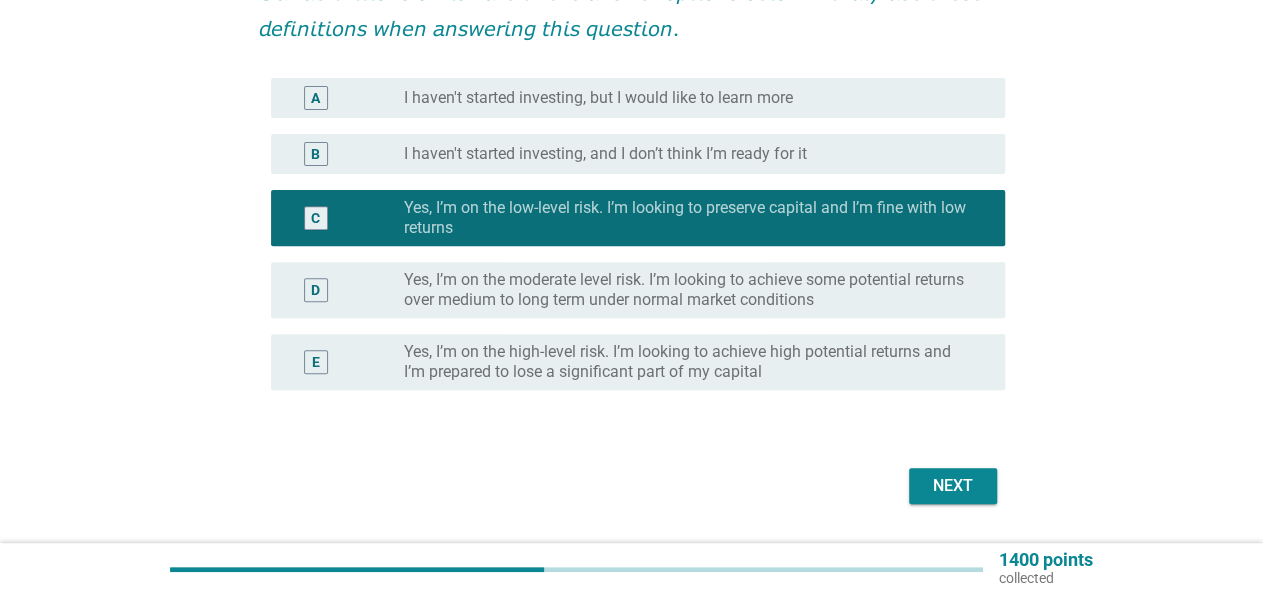 scroll, scrollTop: 312, scrollLeft: 0, axis: vertical 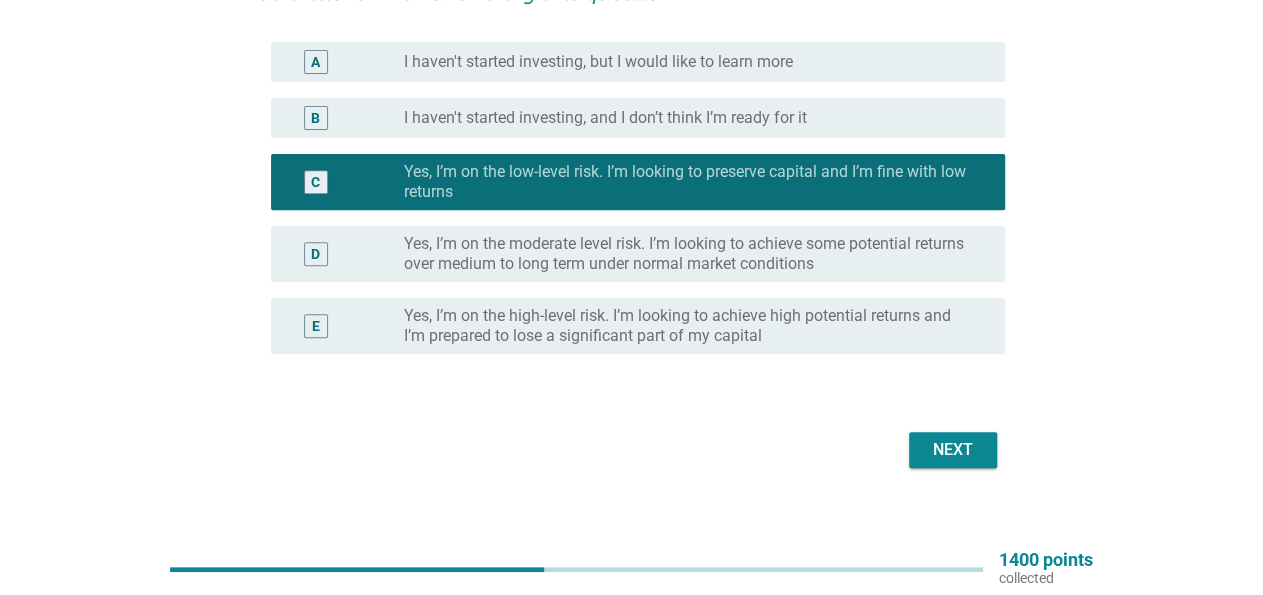 click on "Next" at bounding box center (953, 450) 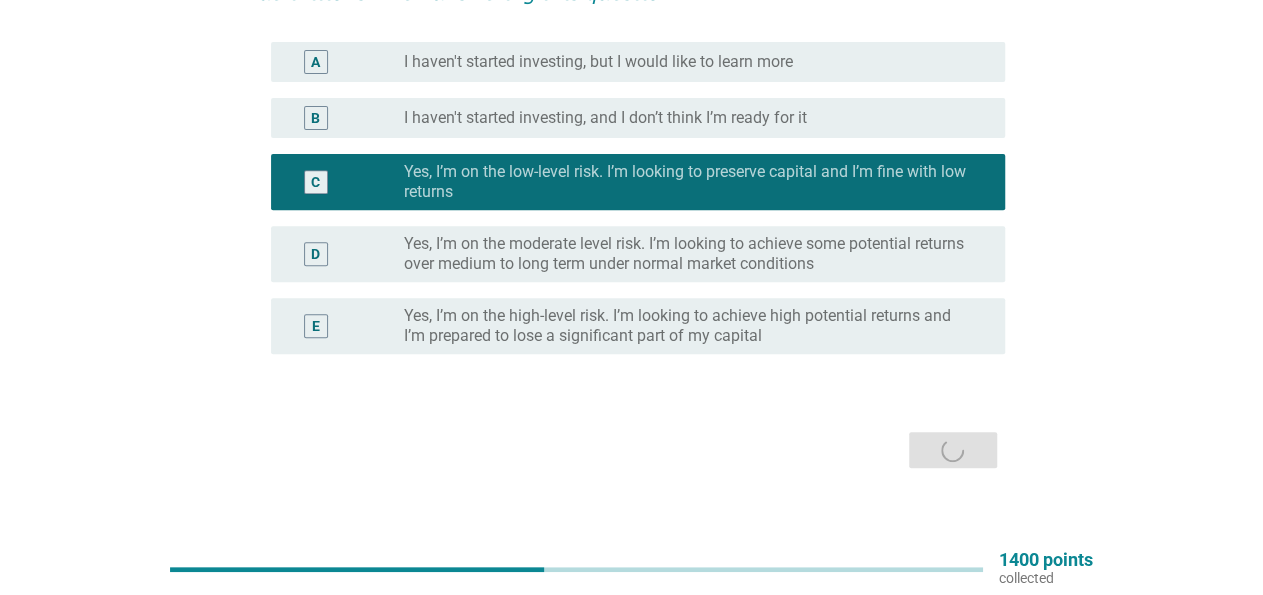 scroll, scrollTop: 0, scrollLeft: 0, axis: both 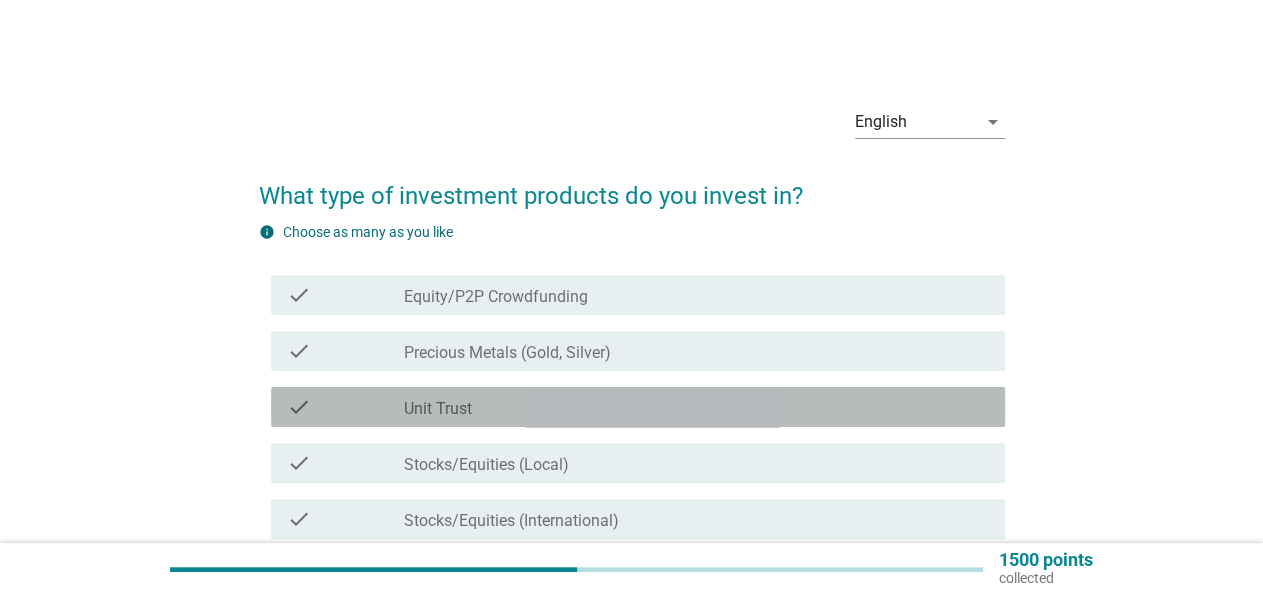 click on "check_box_outline_blank Unit Trust" at bounding box center [696, 407] 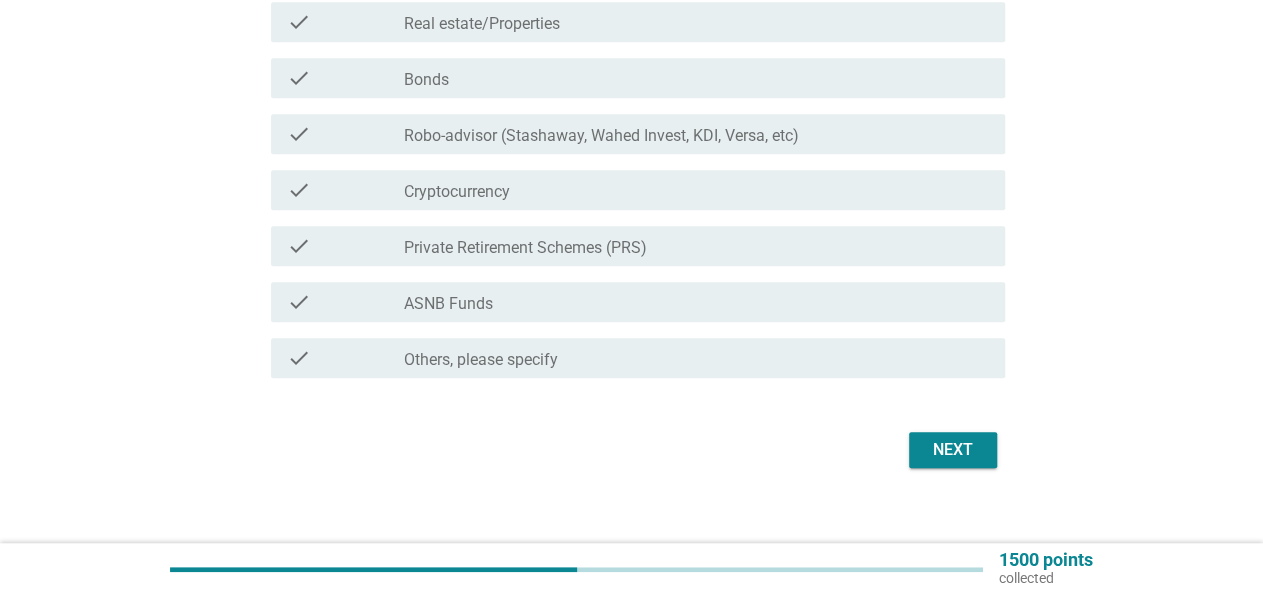 scroll, scrollTop: 574, scrollLeft: 0, axis: vertical 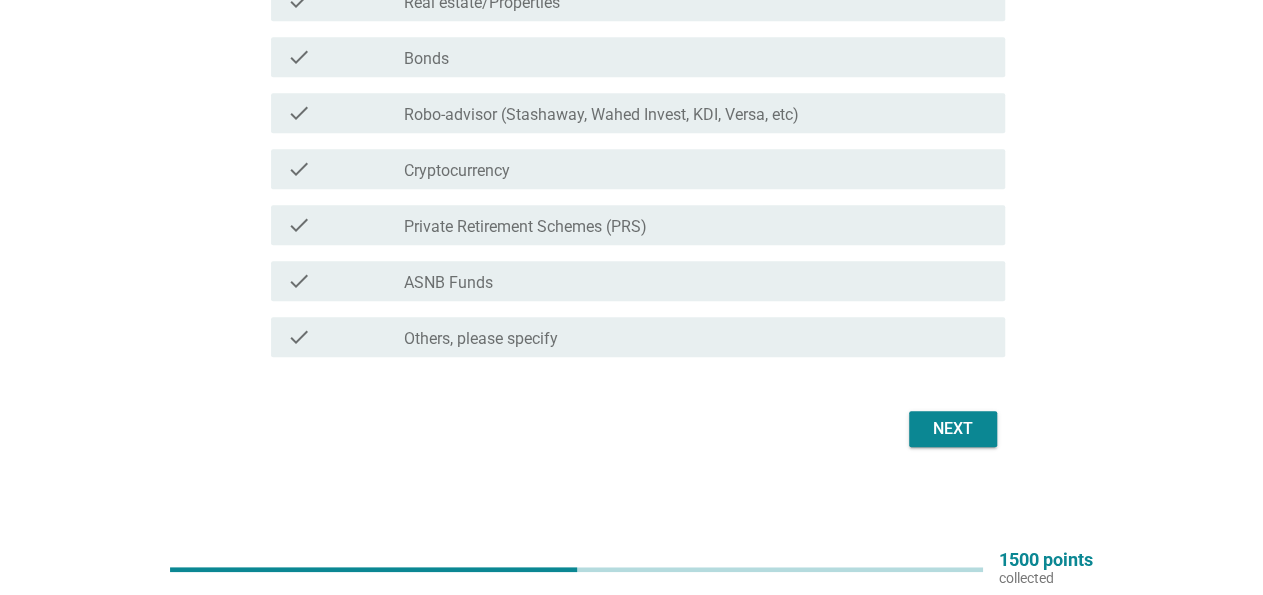 click on "check_box_outline_blank ASNB Funds" at bounding box center [696, 281] 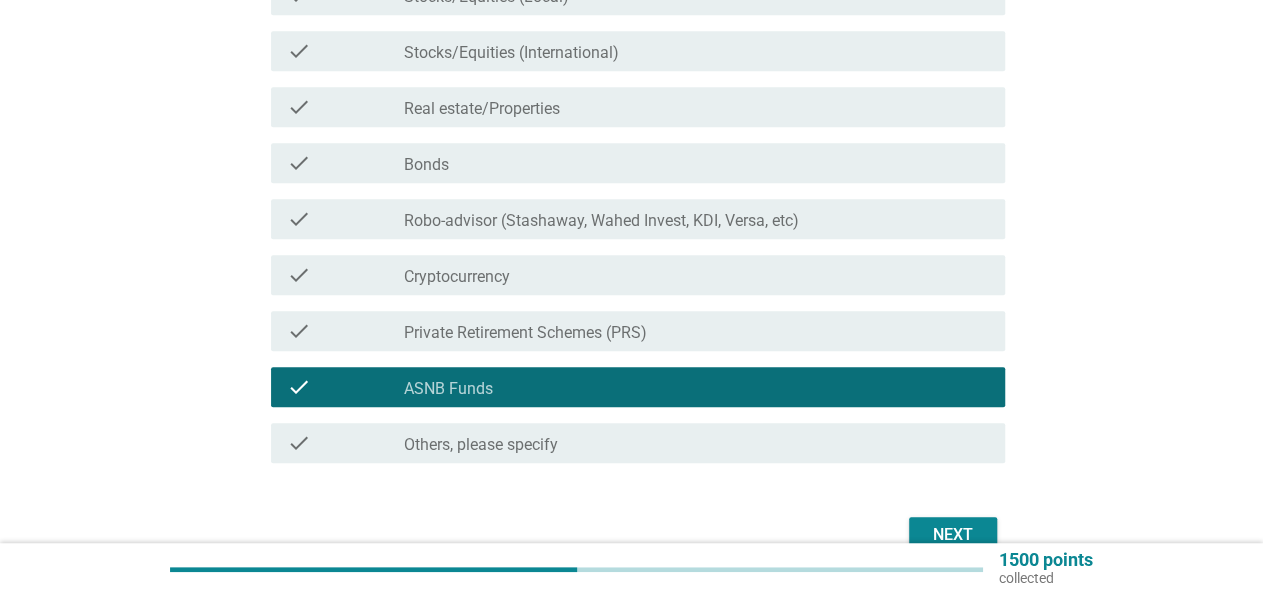 scroll, scrollTop: 574, scrollLeft: 0, axis: vertical 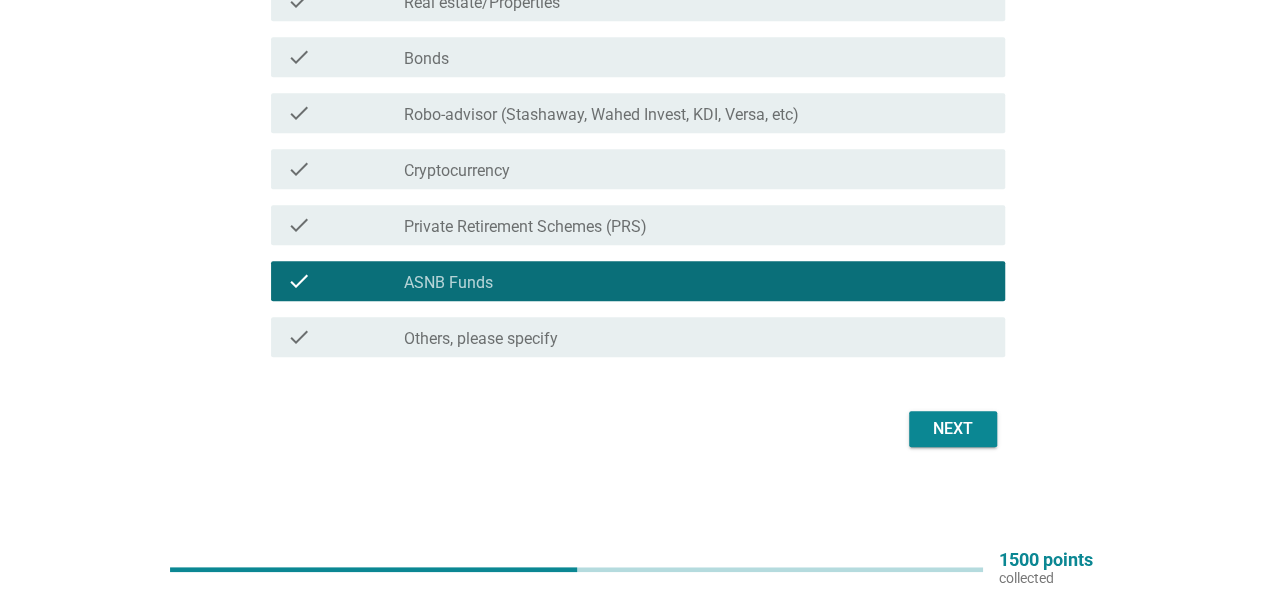 click on "Next" at bounding box center [953, 429] 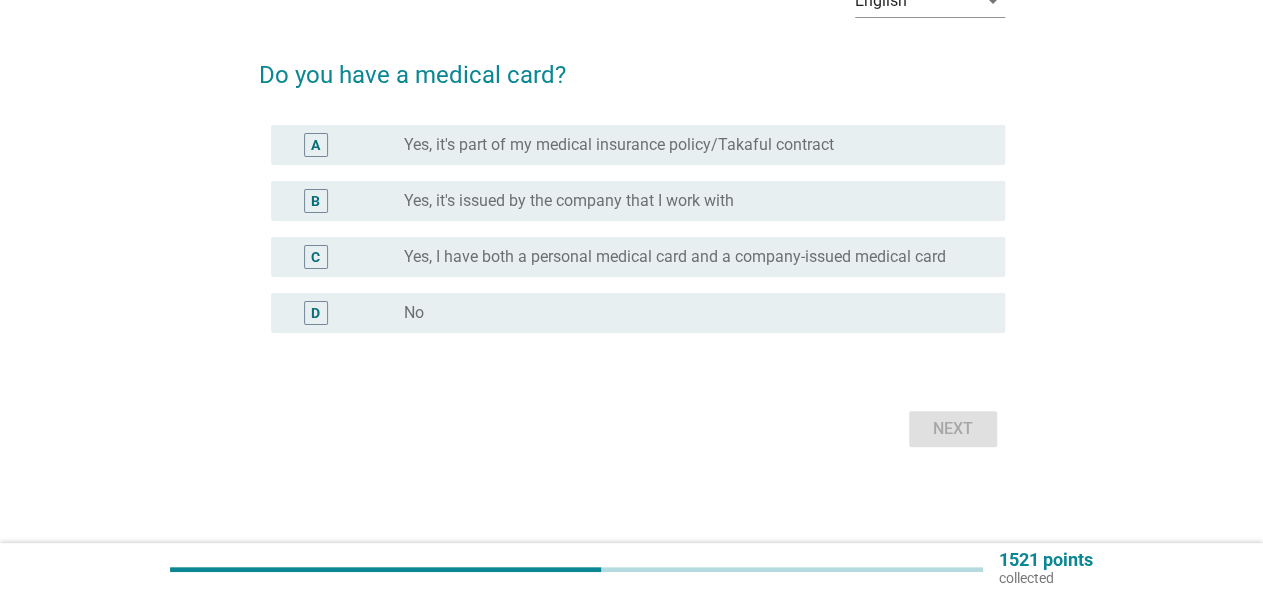 scroll, scrollTop: 0, scrollLeft: 0, axis: both 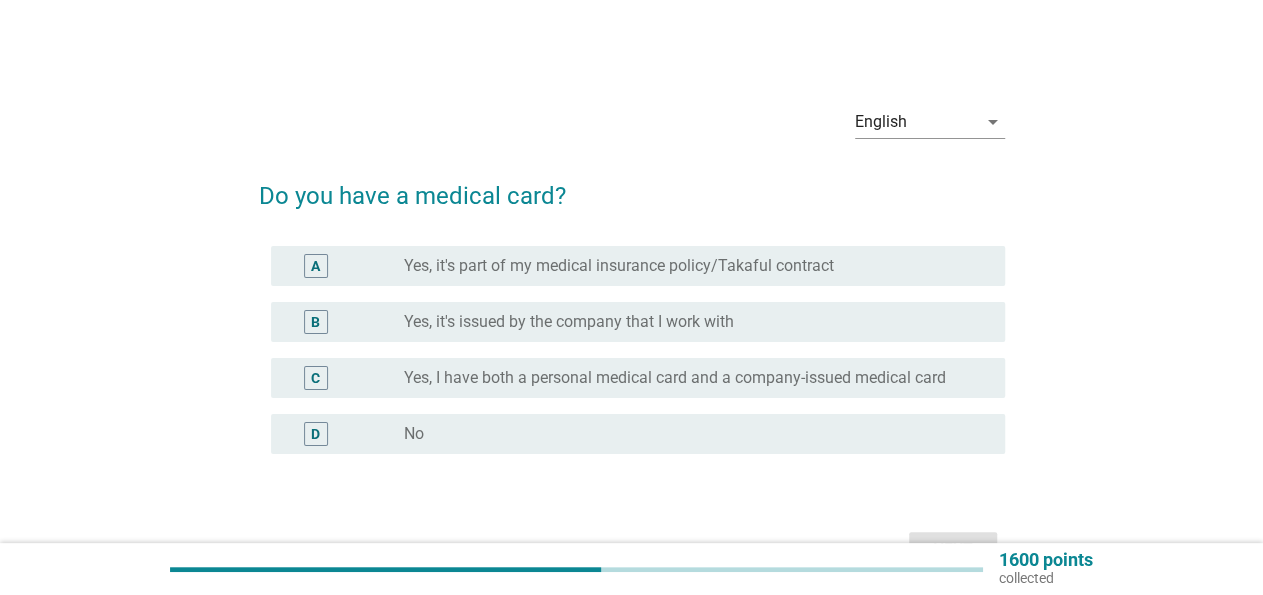 click on "radio_button_unchecked No" at bounding box center [688, 434] 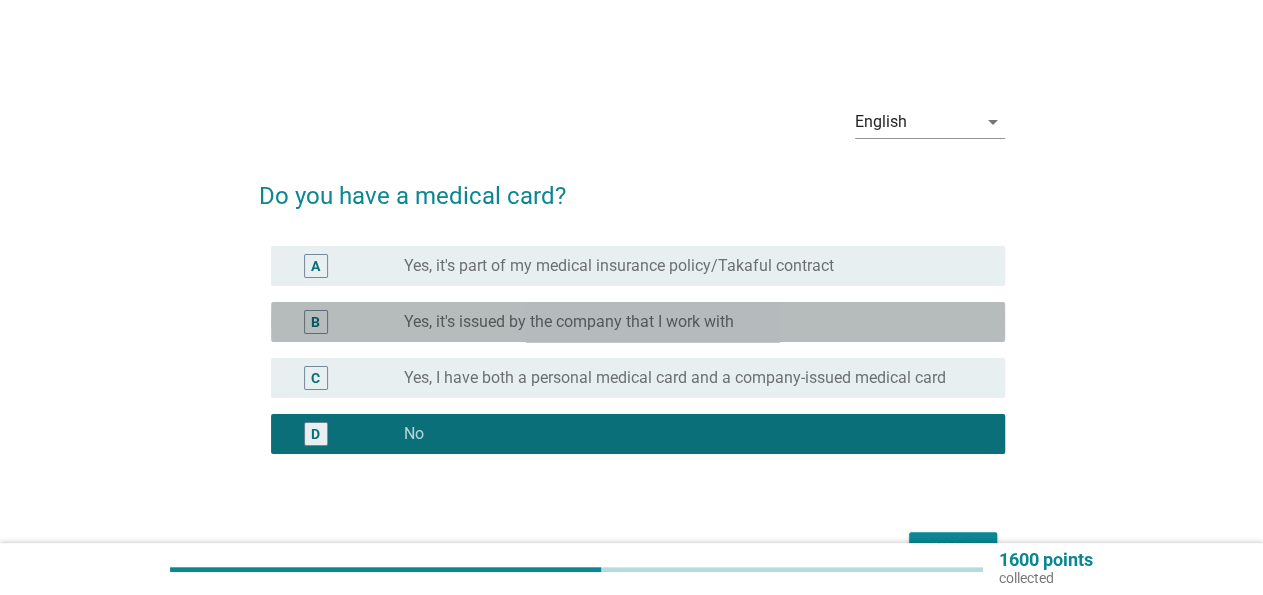 click on "Yes, it's issued by the company that I work with" at bounding box center [569, 322] 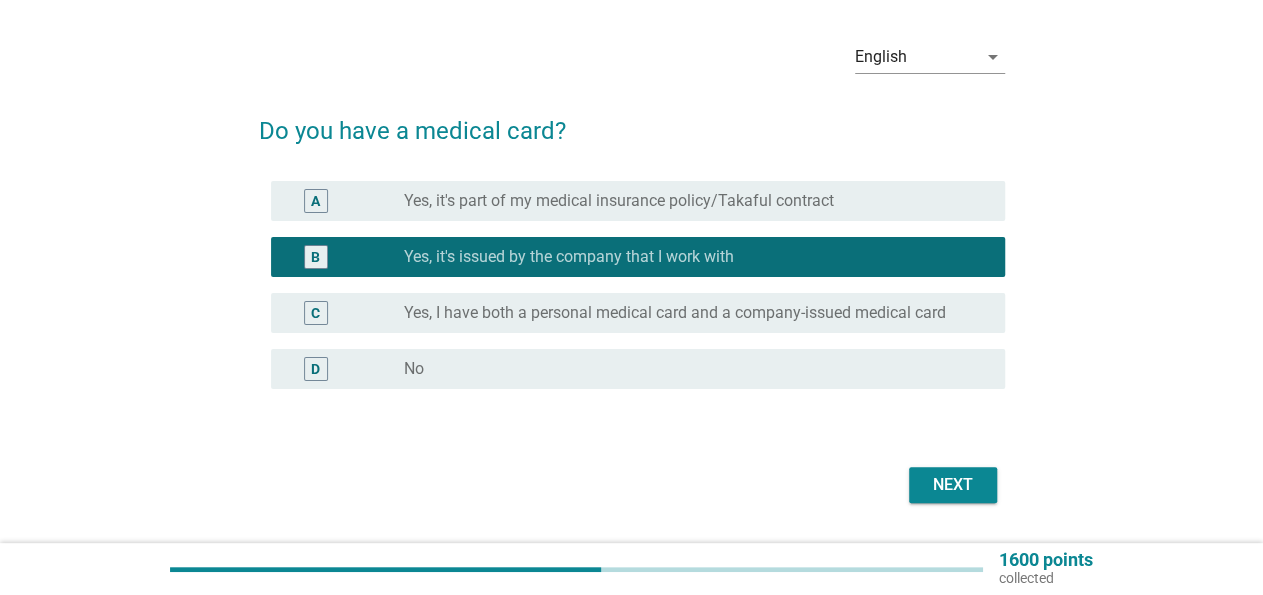 scroll, scrollTop: 104, scrollLeft: 0, axis: vertical 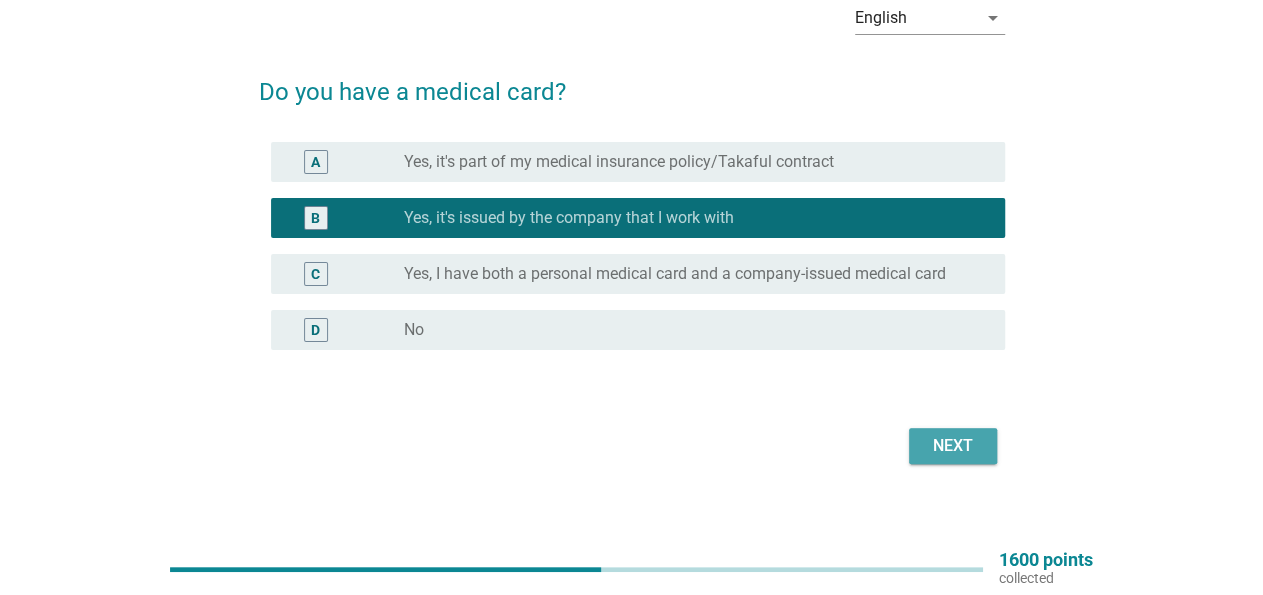 click on "Next" at bounding box center [953, 446] 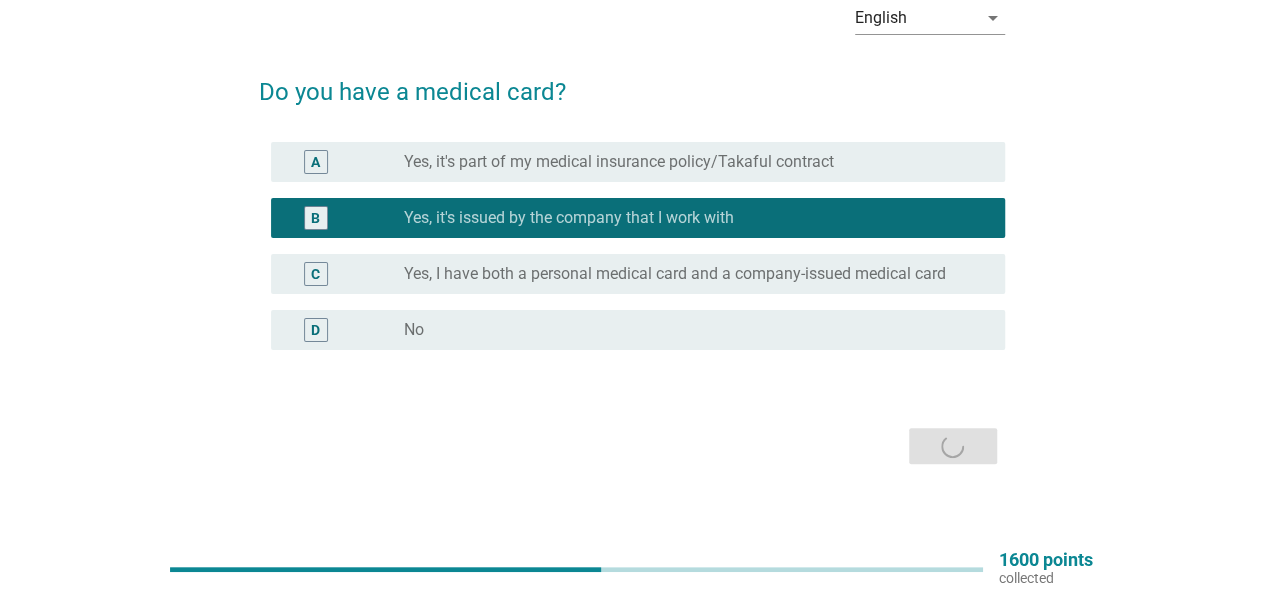 scroll, scrollTop: 0, scrollLeft: 0, axis: both 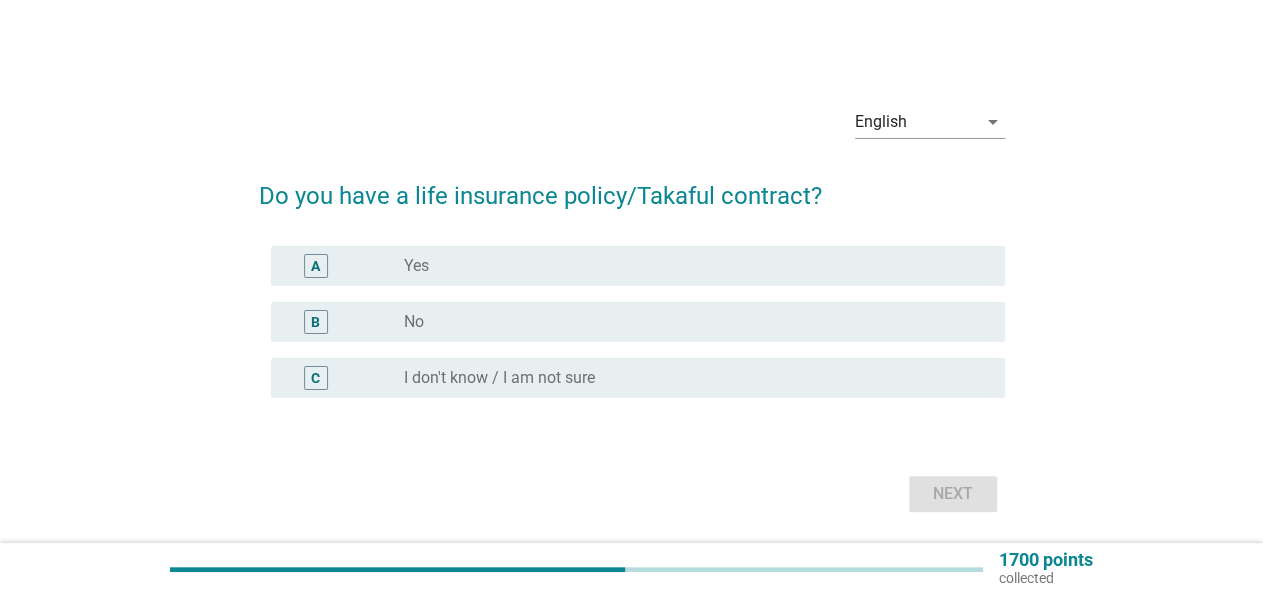 click on "radio_button_unchecked Yes" at bounding box center [688, 266] 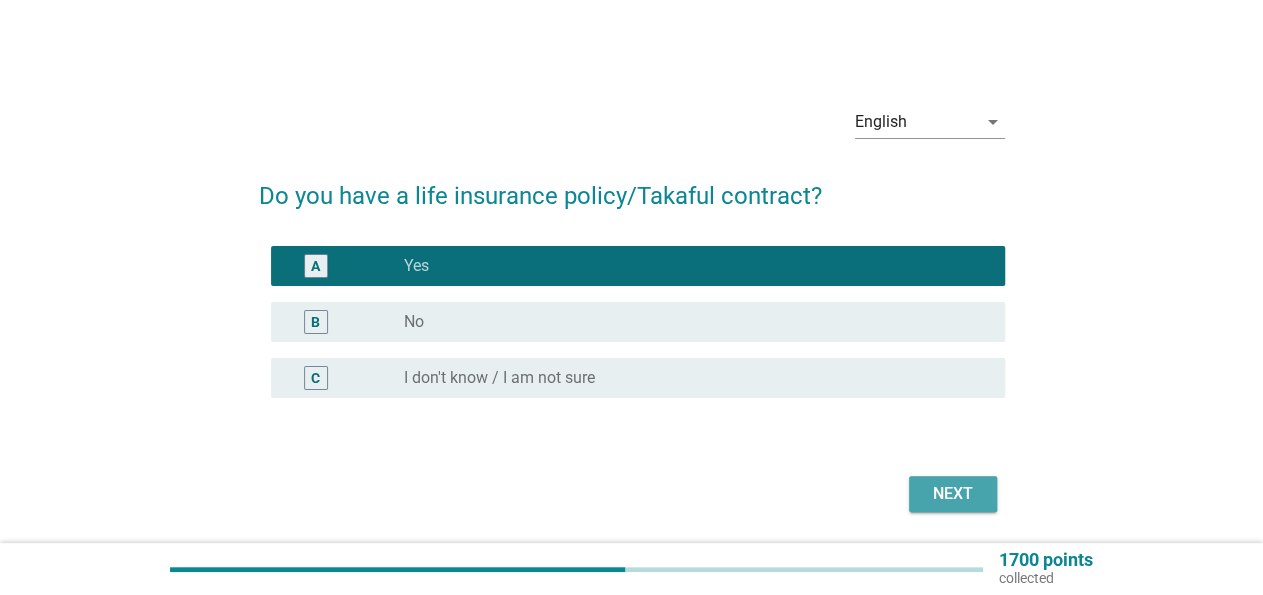 click on "Next" at bounding box center (953, 494) 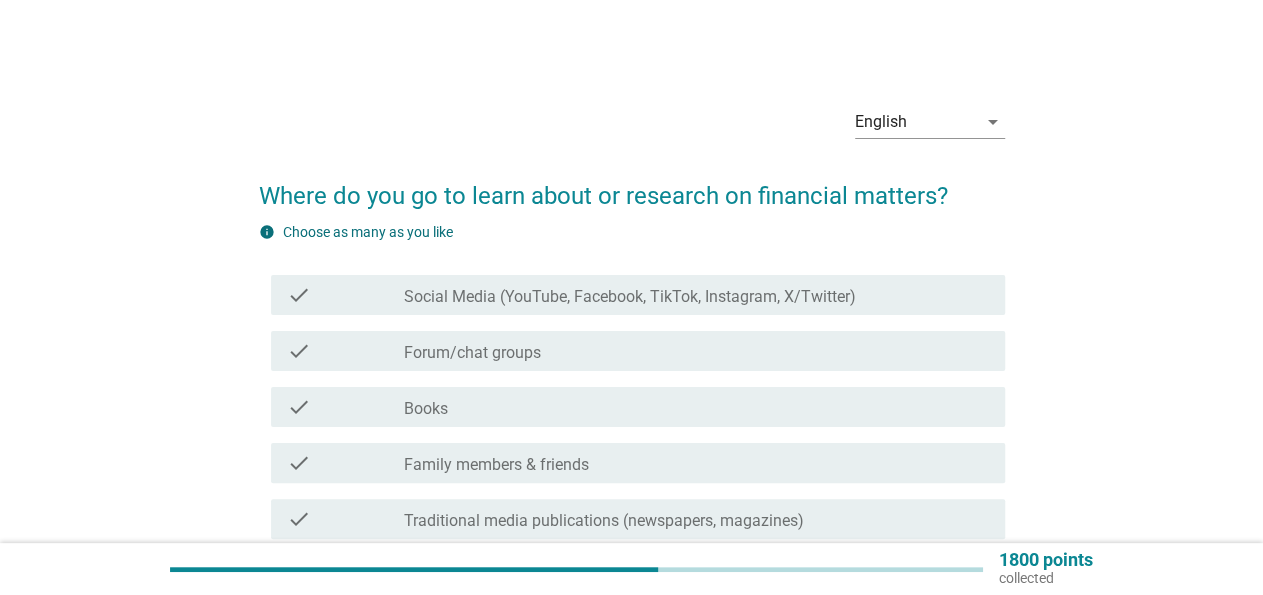 click on "check     check_box_outline_blank Family members & friends" at bounding box center (638, 463) 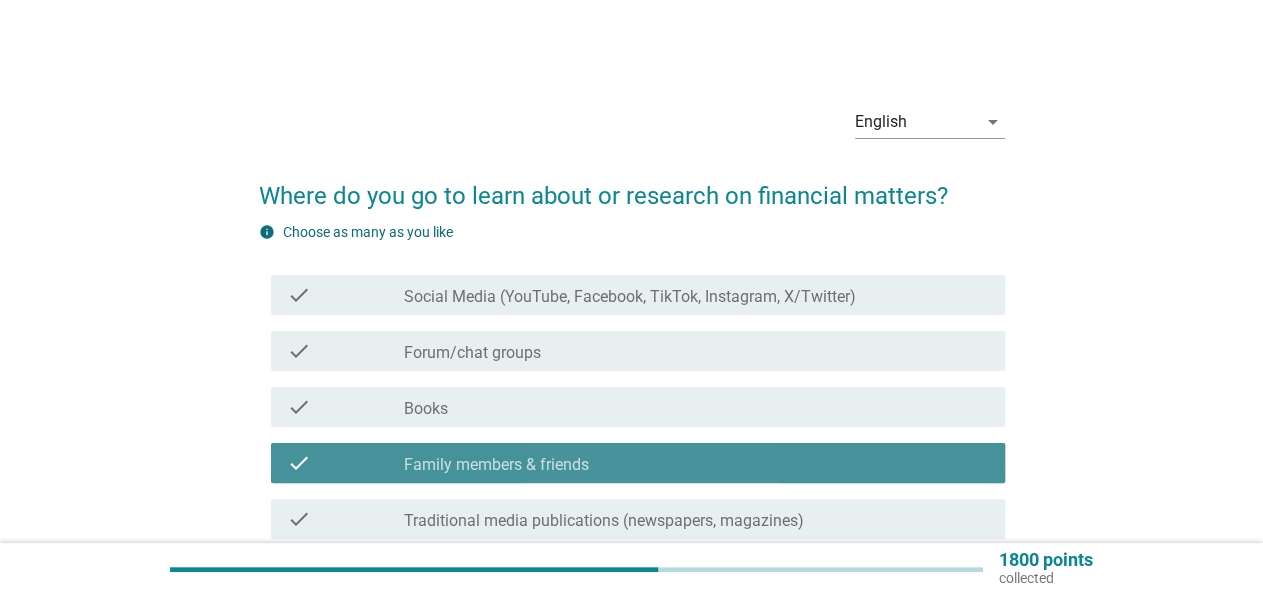 click on "check     check_box_outline_blank Family members & friends" at bounding box center (638, 463) 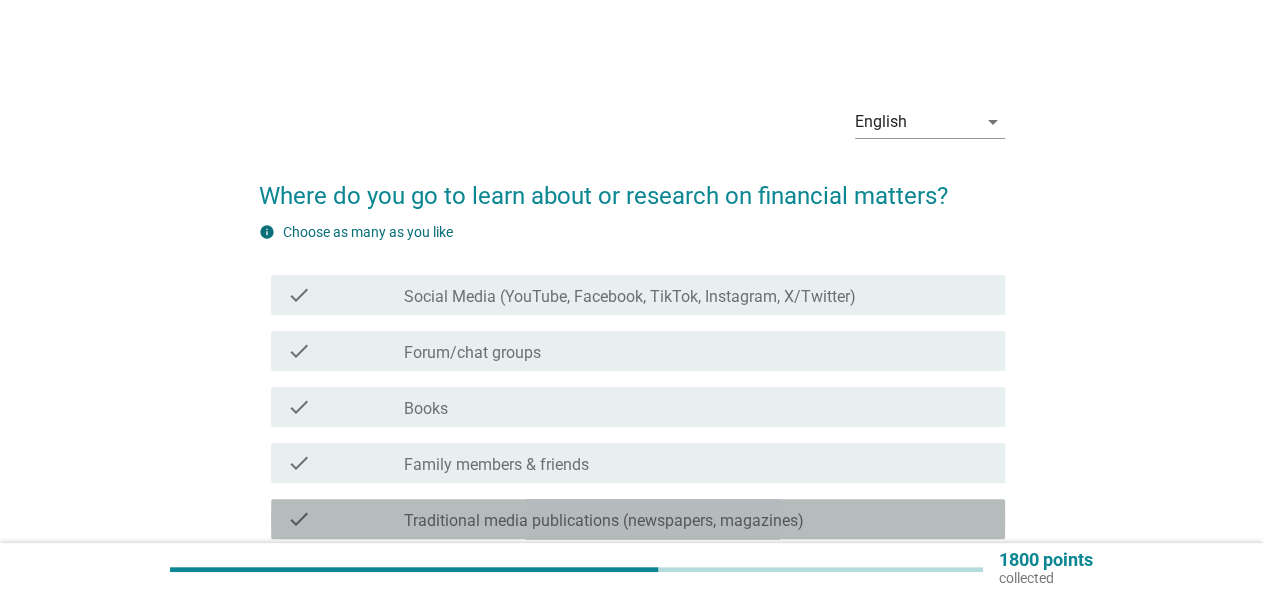 drag, startPoint x: 561, startPoint y: 525, endPoint x: 579, endPoint y: 431, distance: 95.707886 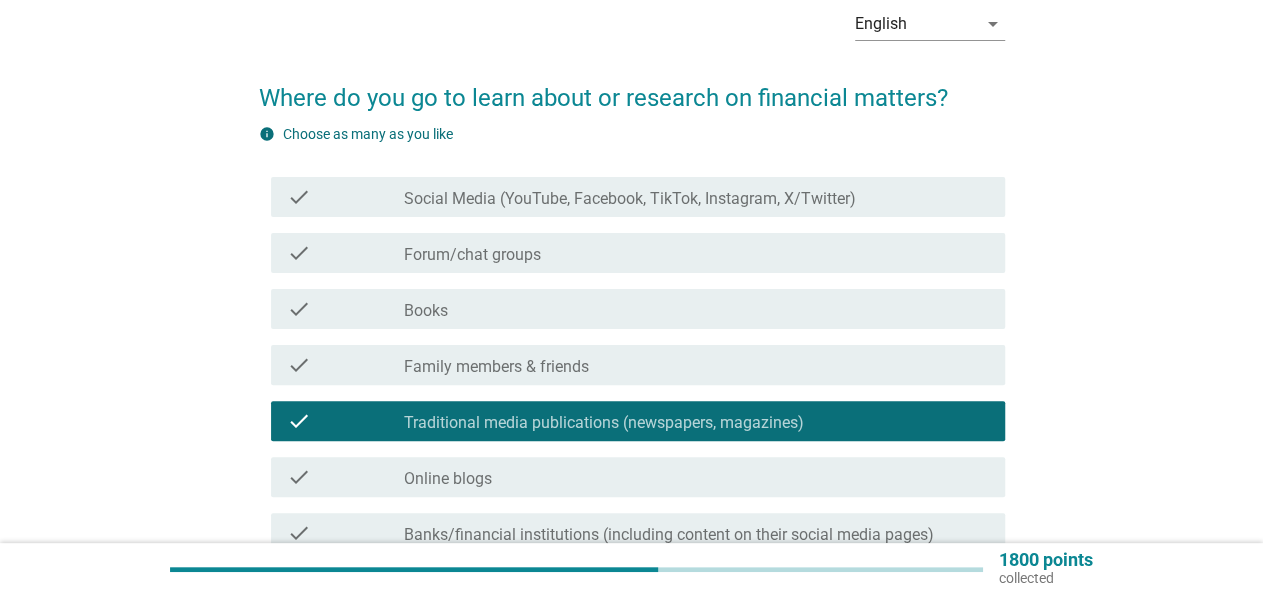 scroll, scrollTop: 208, scrollLeft: 0, axis: vertical 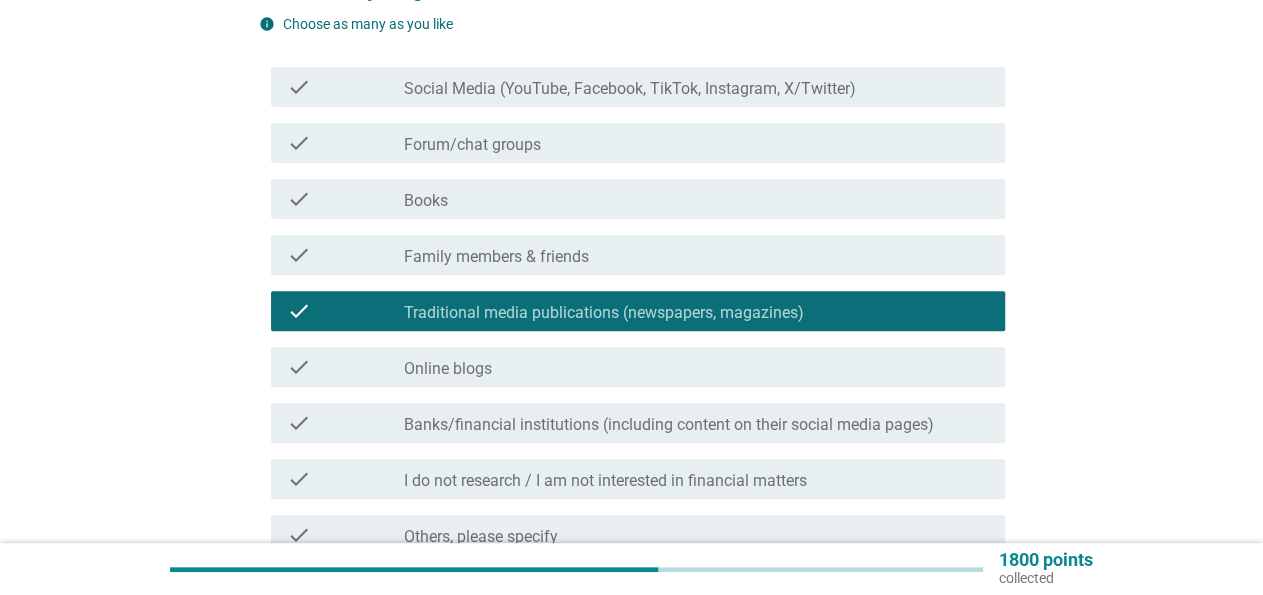 click on "Banks/financial institutions (including content on their social media pages)" at bounding box center (669, 425) 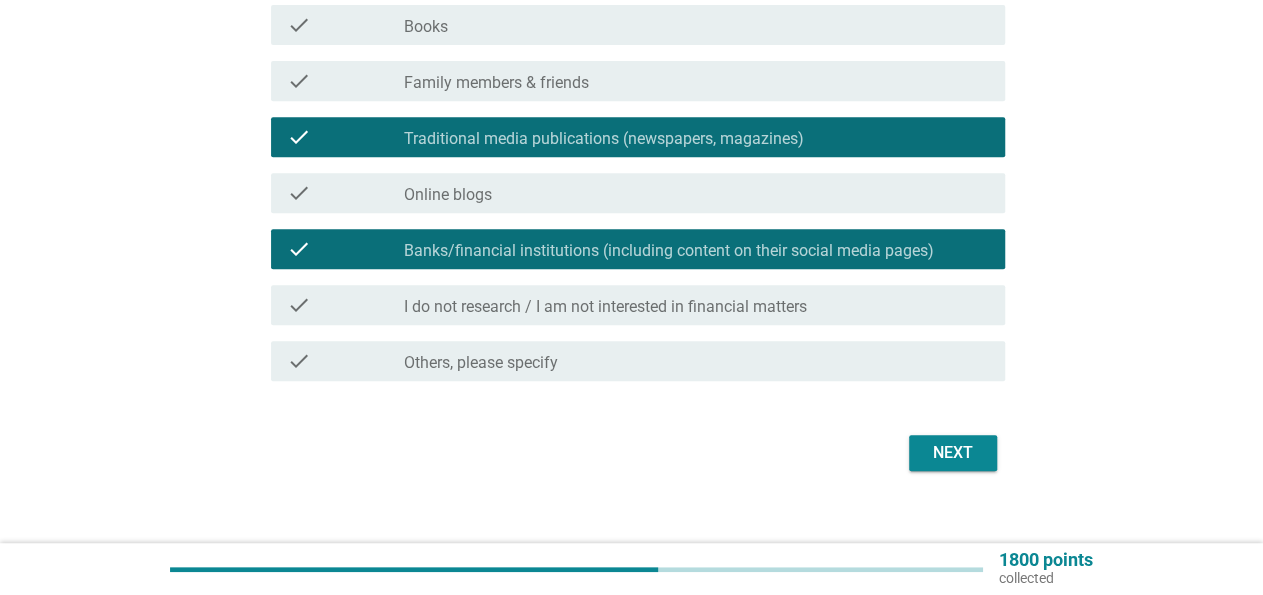 scroll, scrollTop: 406, scrollLeft: 0, axis: vertical 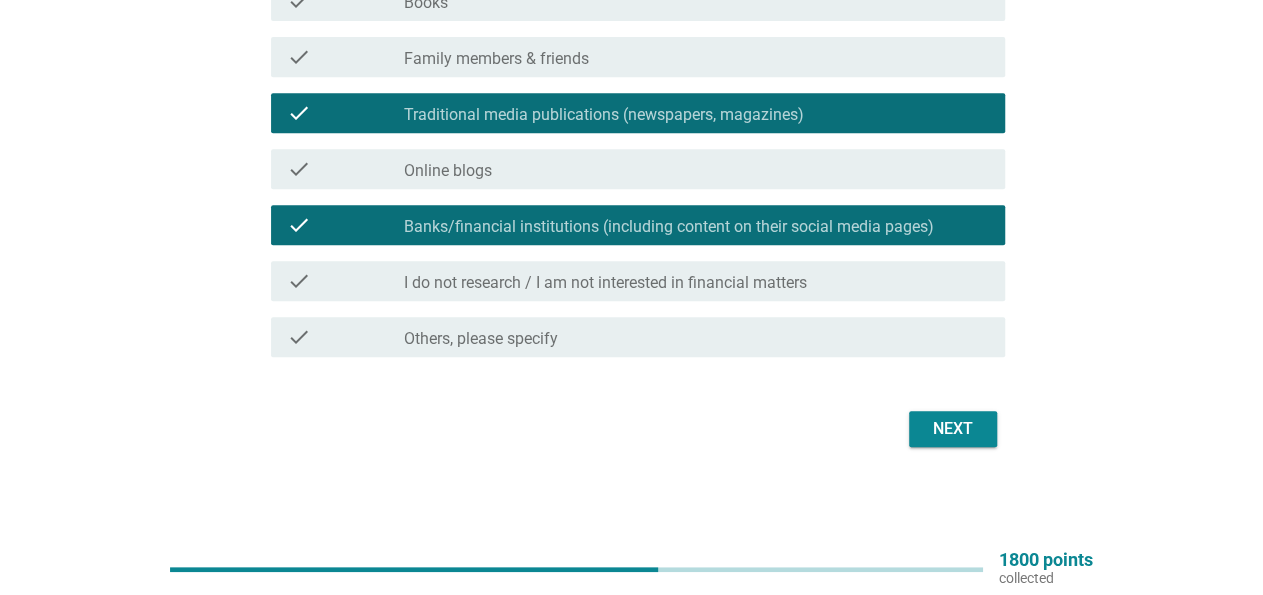 click on "Next" at bounding box center (953, 429) 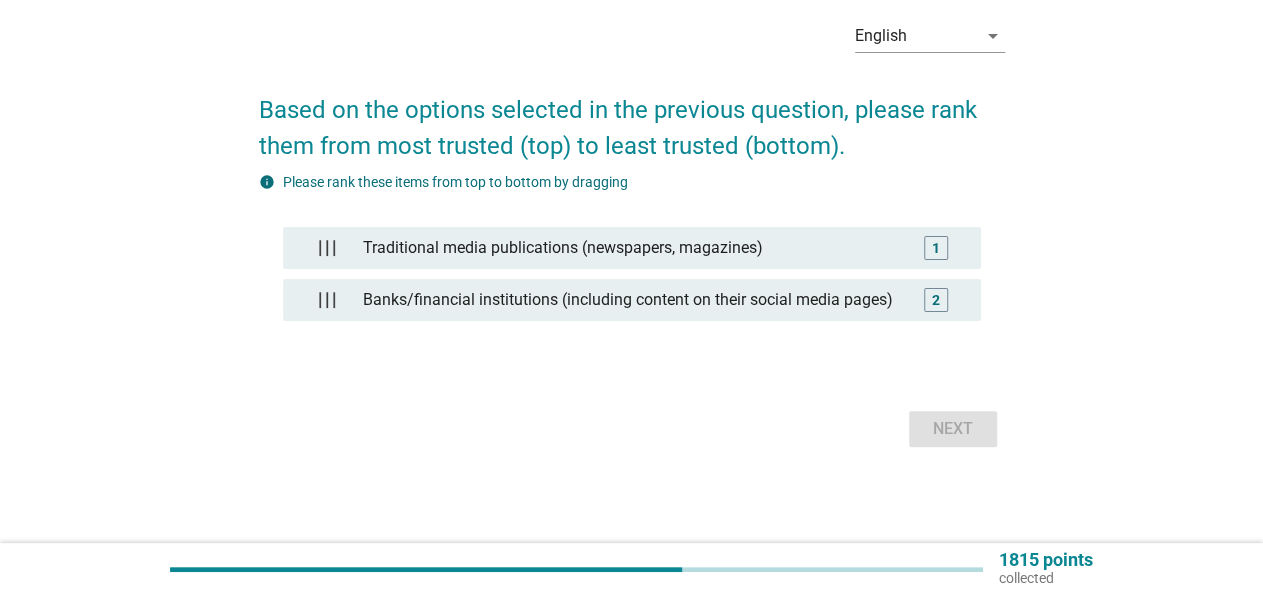 scroll, scrollTop: 0, scrollLeft: 0, axis: both 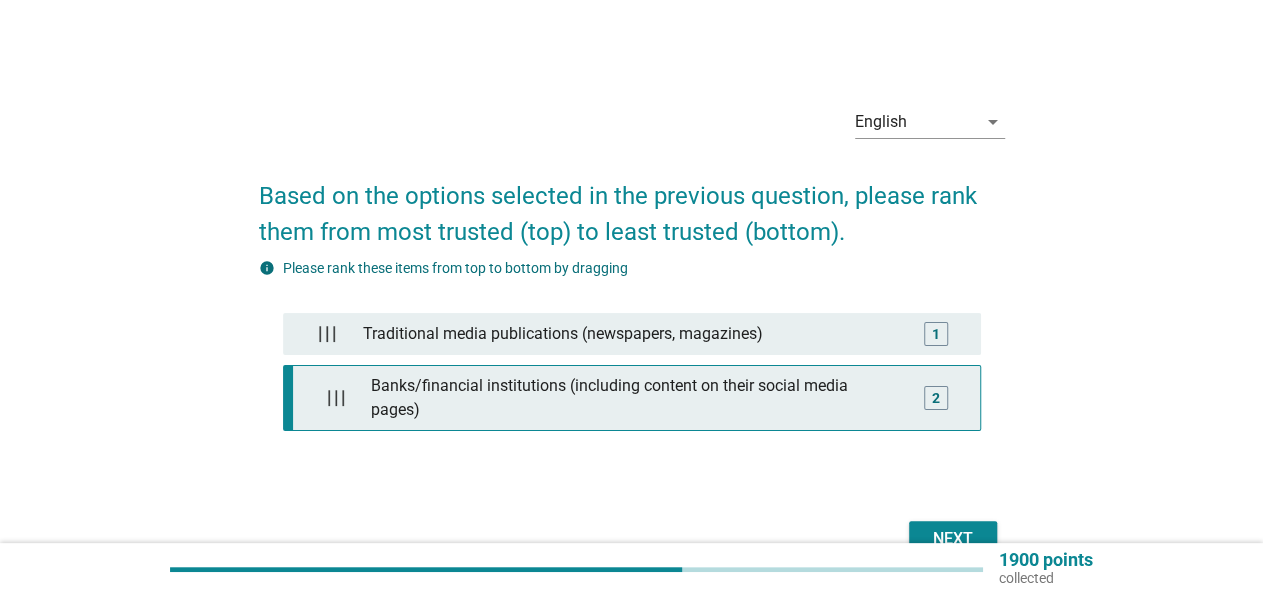 click on "Banks/financial institutions (including content on their social media pages)" at bounding box center [636, 398] 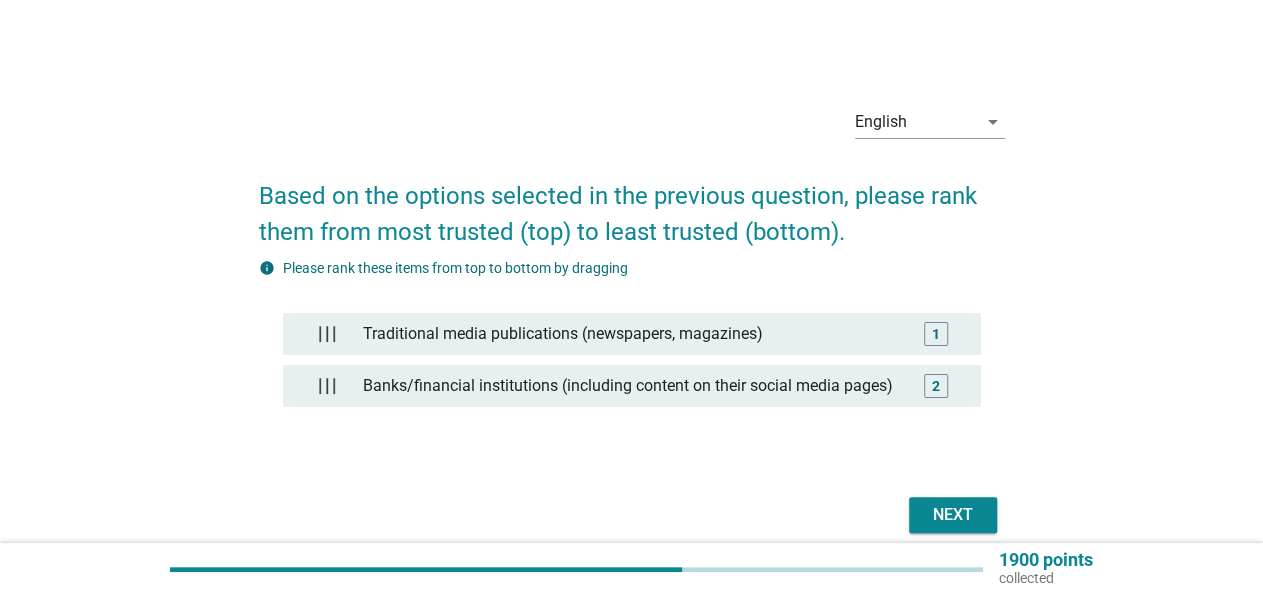 click on "Next" at bounding box center (953, 515) 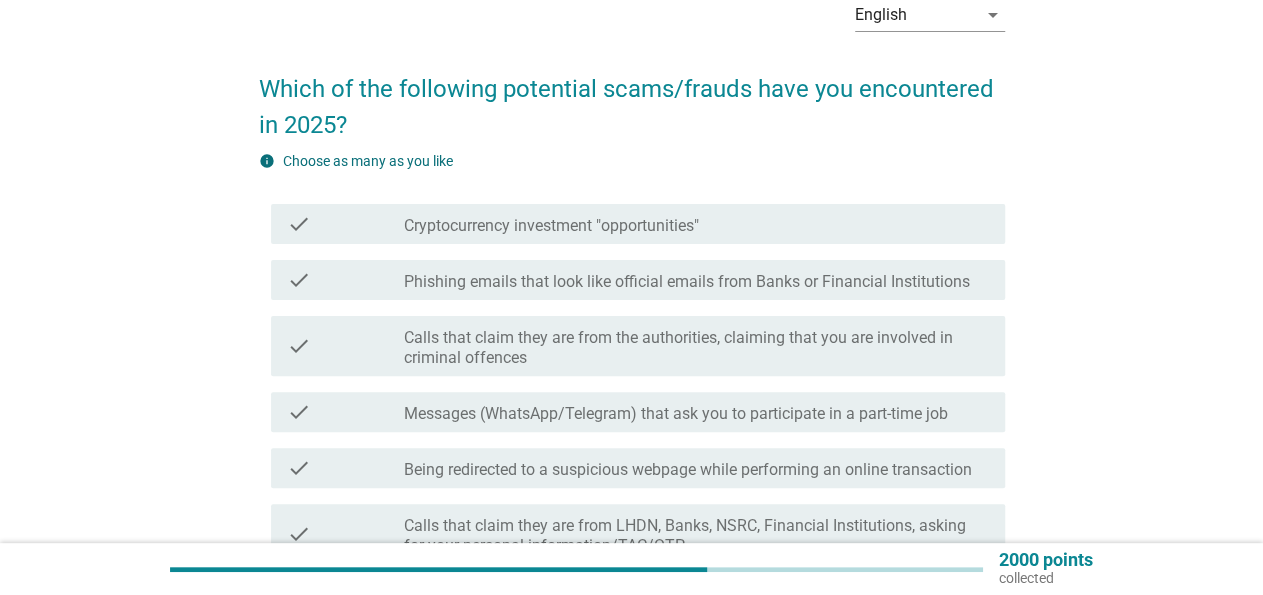 scroll, scrollTop: 208, scrollLeft: 0, axis: vertical 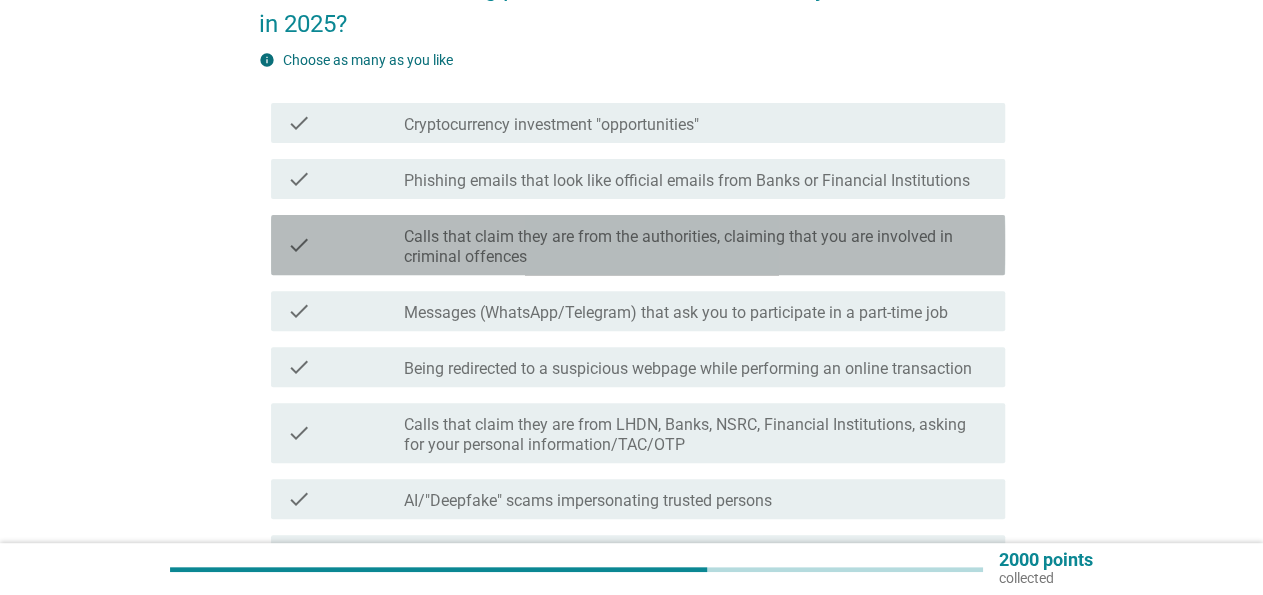 click on "Calls that claim they are from the authorities, claiming that you are involved in criminal offences" at bounding box center [696, 247] 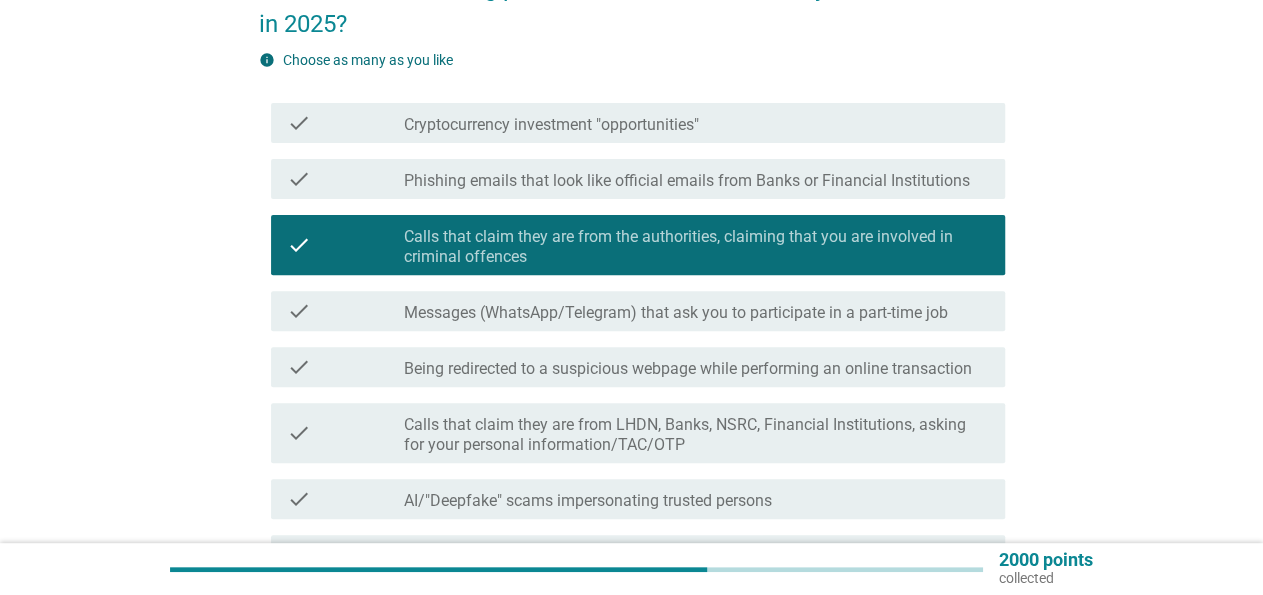 click on "check" at bounding box center [345, 433] 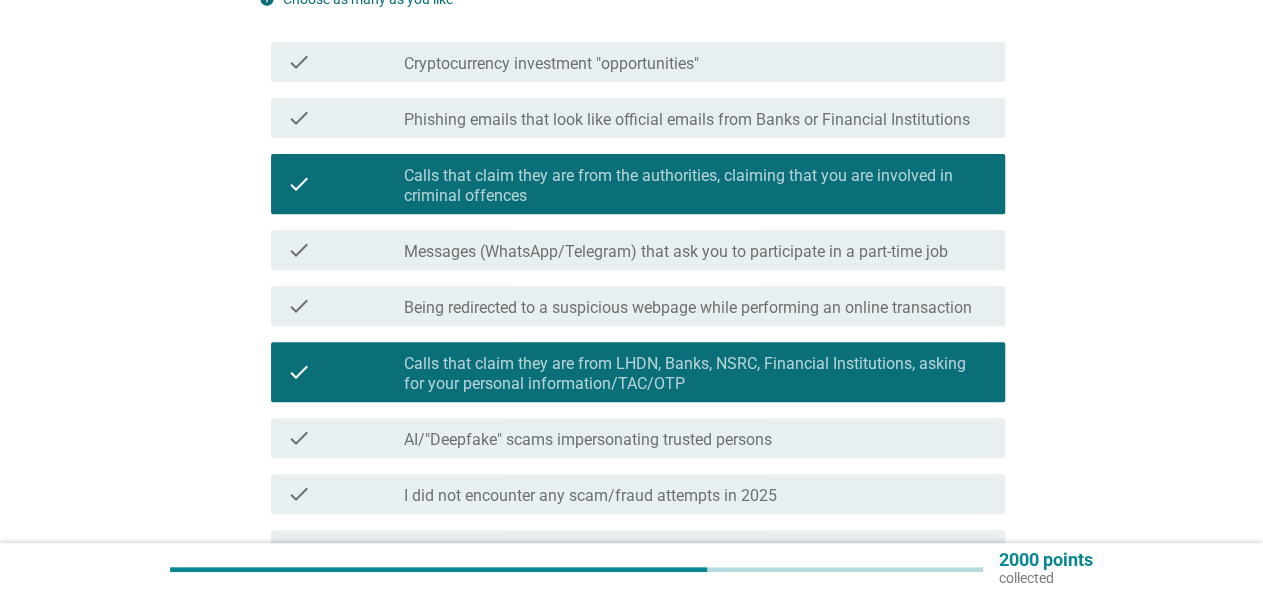 scroll, scrollTop: 312, scrollLeft: 0, axis: vertical 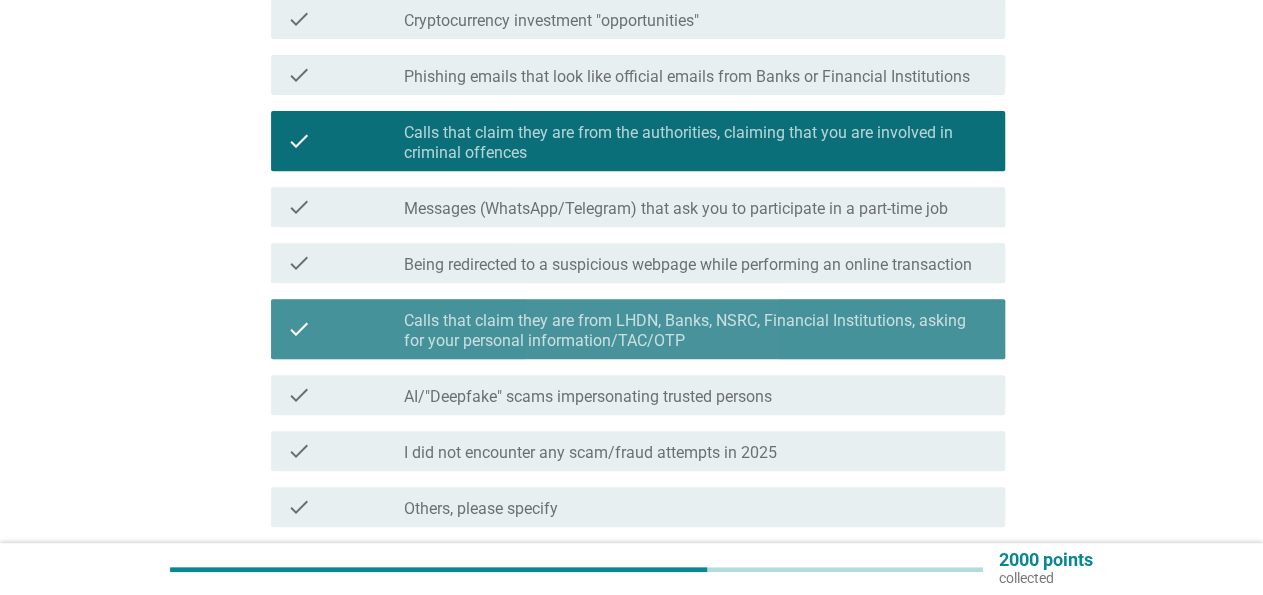click on "Calls that claim they are from LHDN, Banks, NSRC, Financial Institutions, asking for your personal information/TAC/OTP" at bounding box center (696, 331) 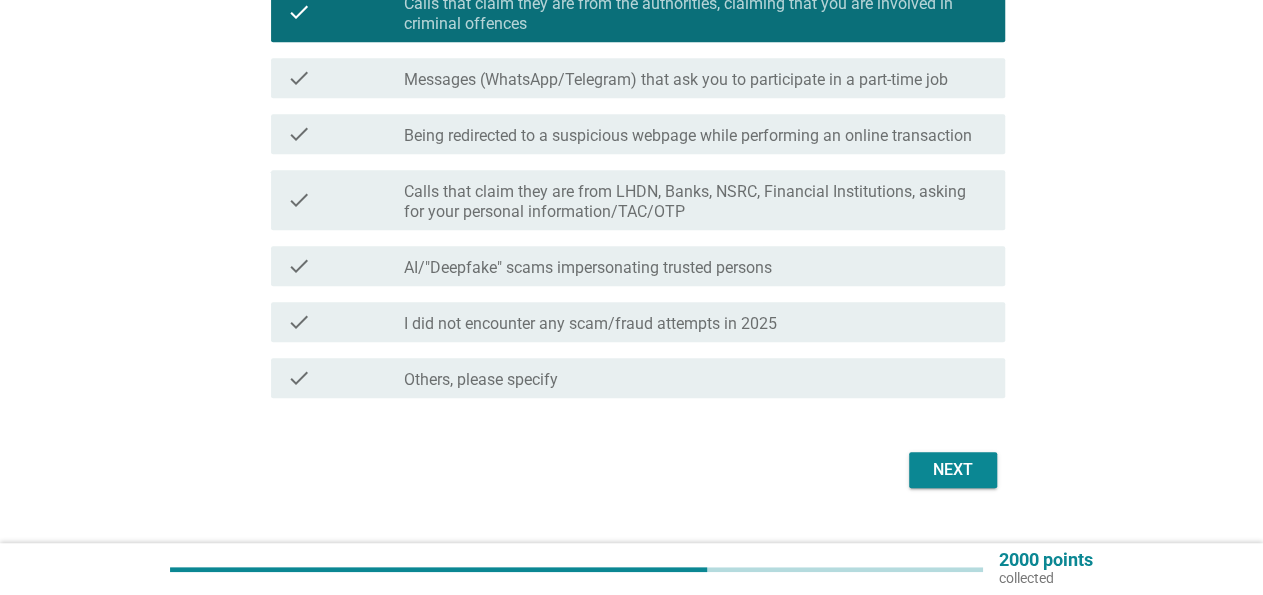 scroll, scrollTop: 482, scrollLeft: 0, axis: vertical 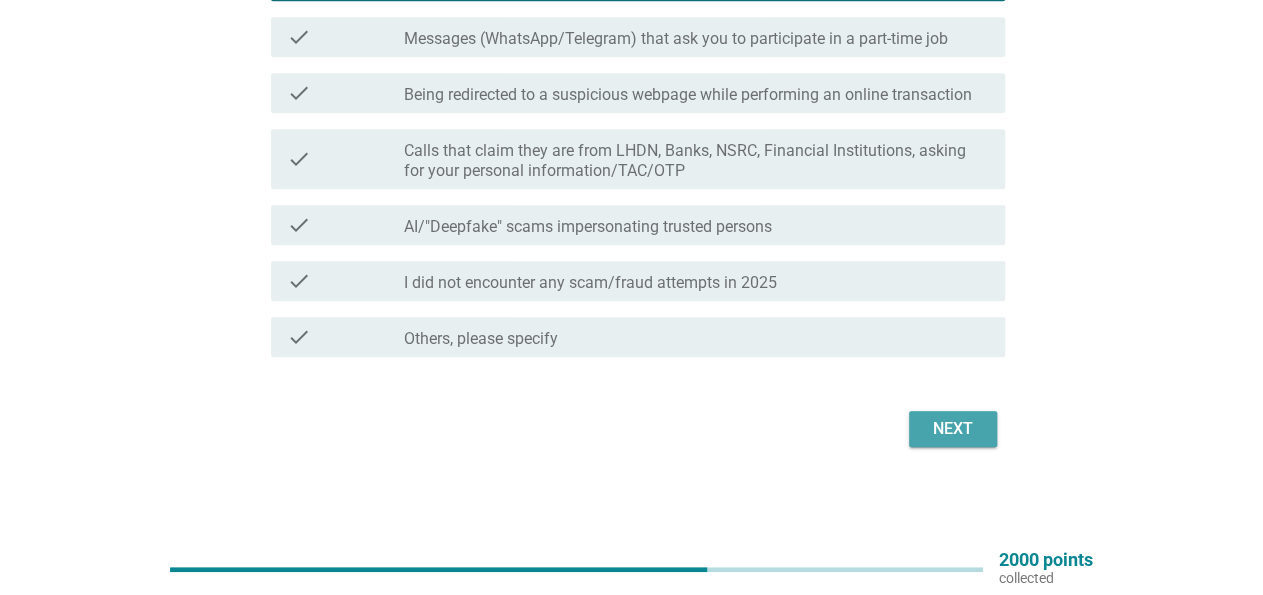 click on "Next" at bounding box center (953, 429) 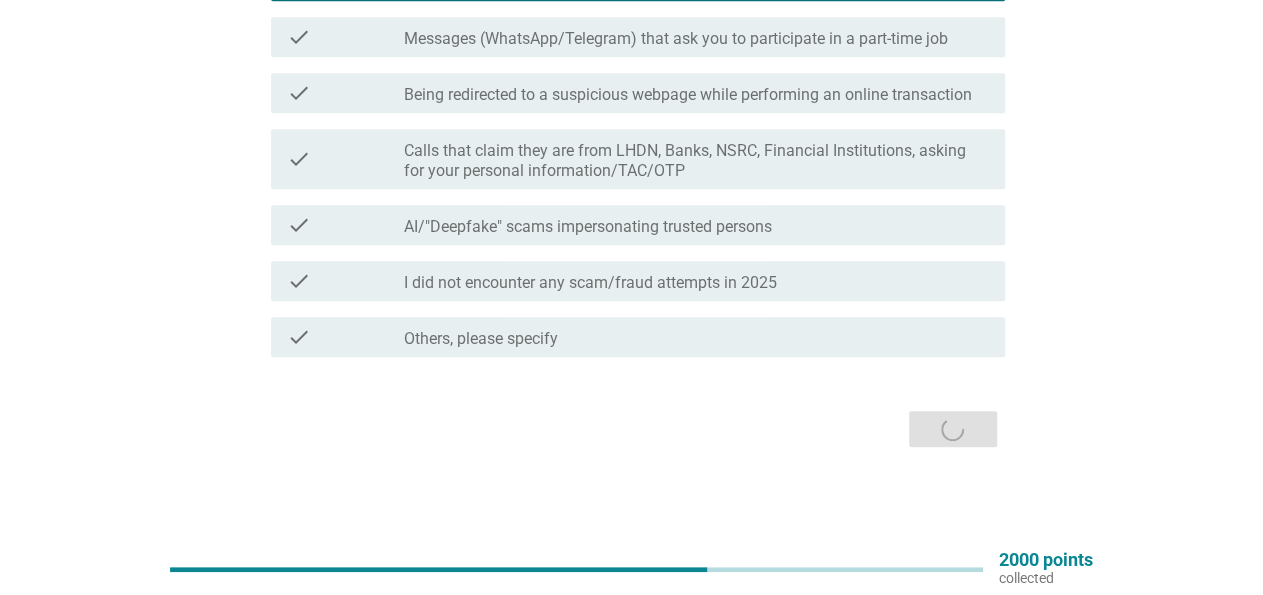 scroll, scrollTop: 0, scrollLeft: 0, axis: both 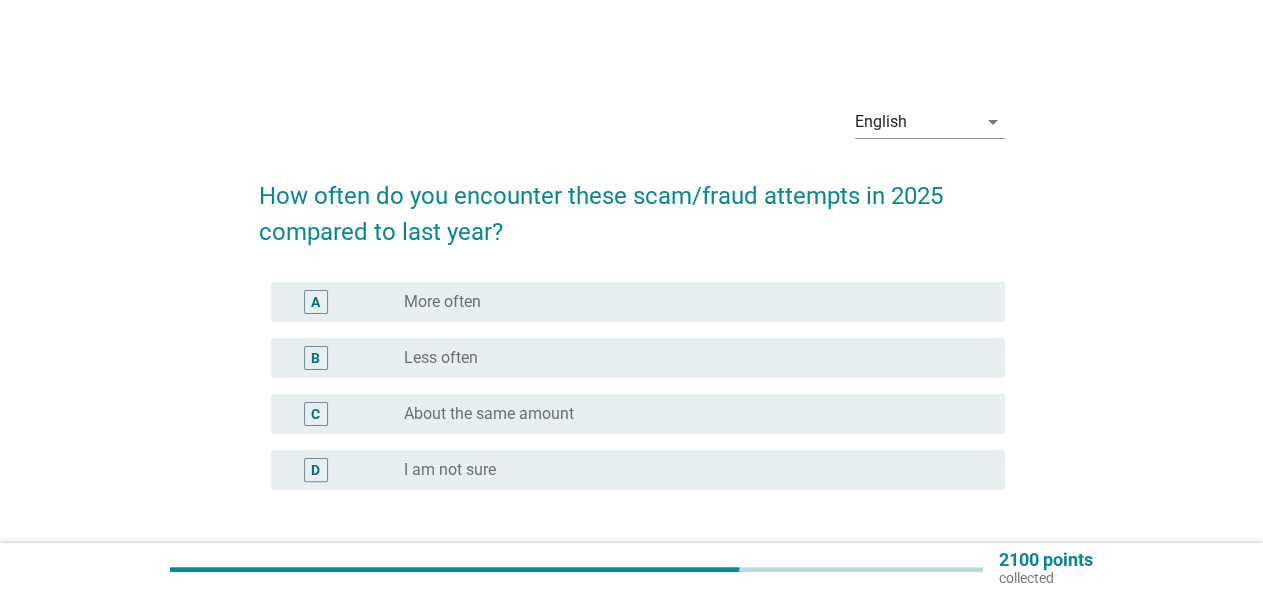 click on "About the same amount" at bounding box center [489, 414] 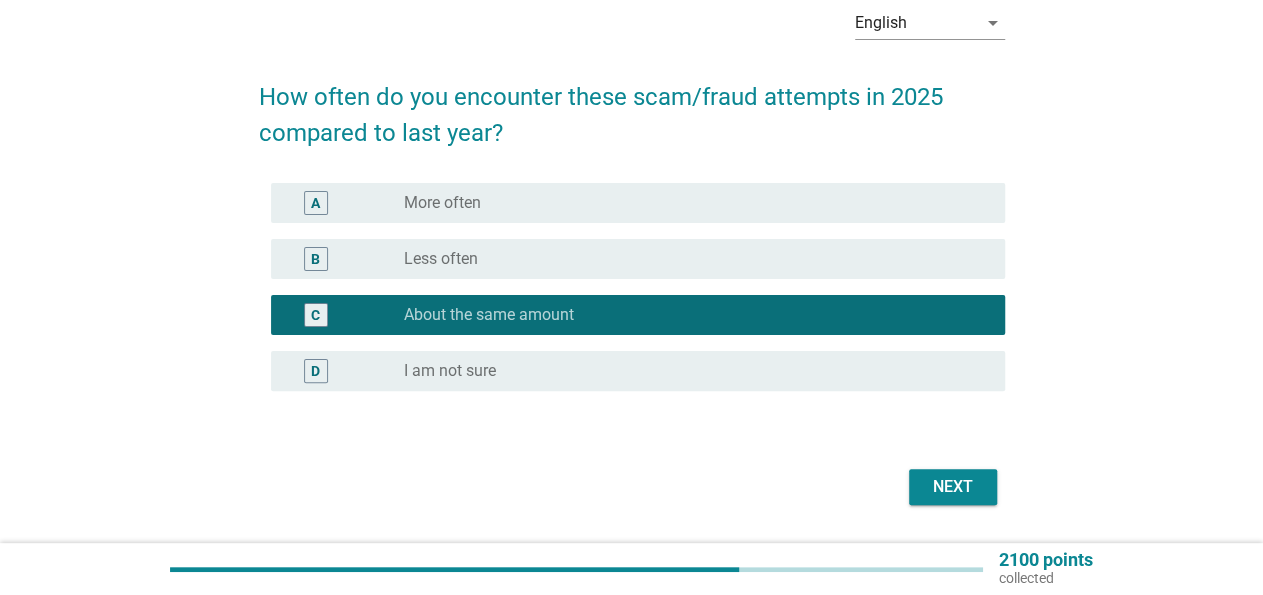 scroll, scrollTop: 156, scrollLeft: 0, axis: vertical 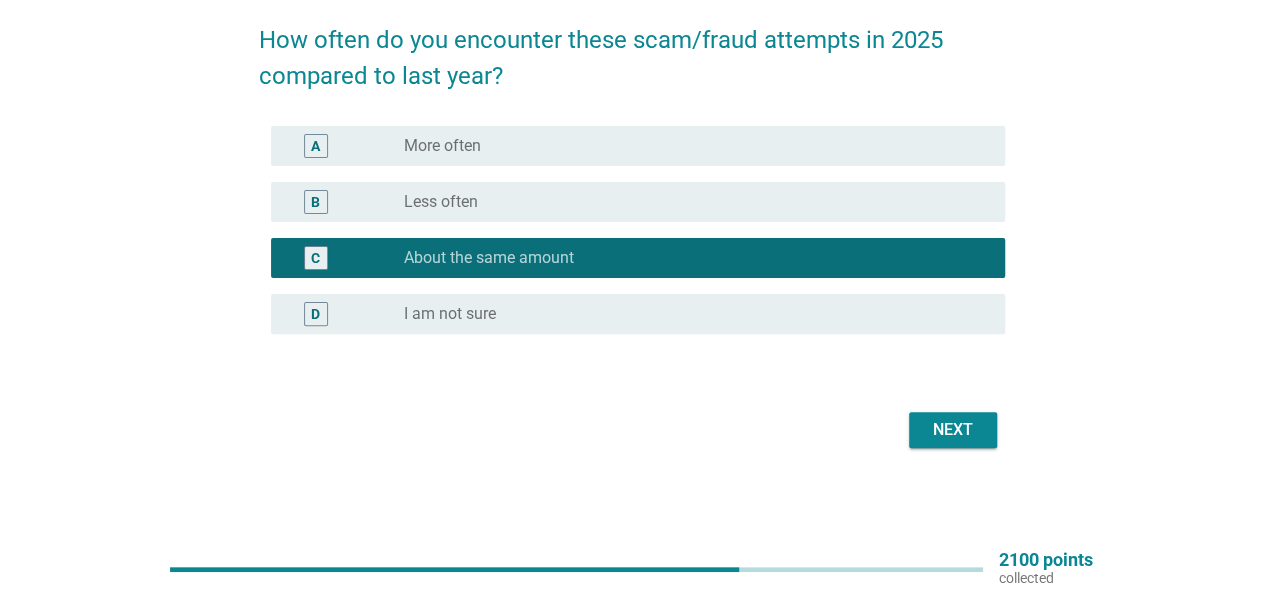 click on "radio_button_unchecked I am not sure" at bounding box center [688, 314] 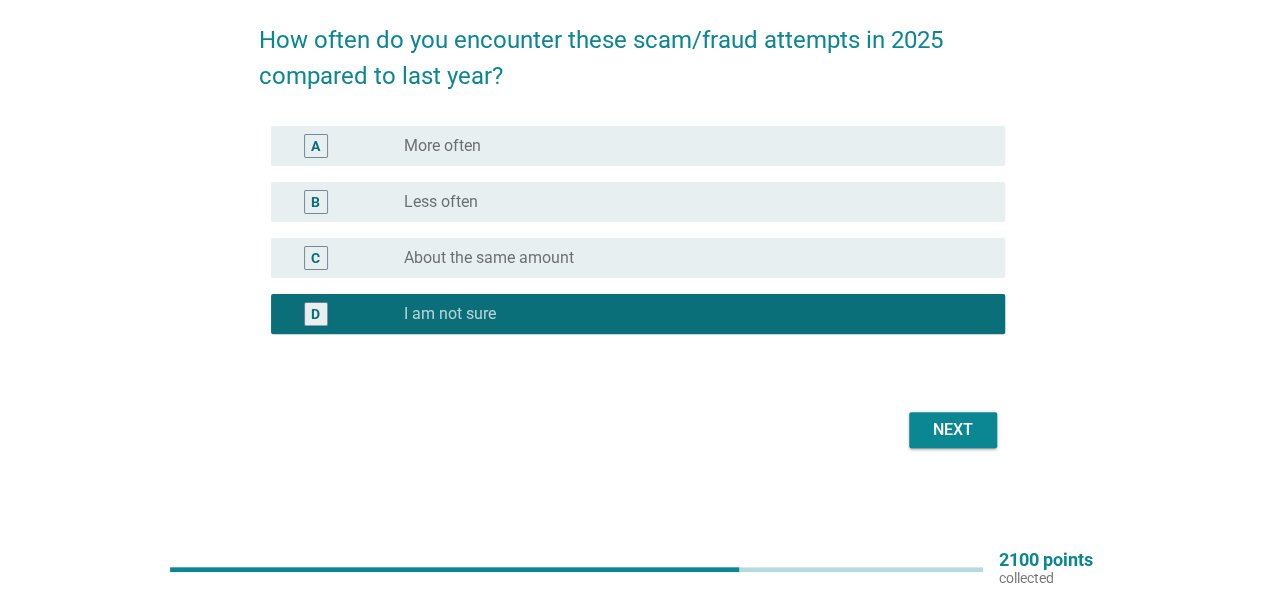 click on "Next" at bounding box center [953, 430] 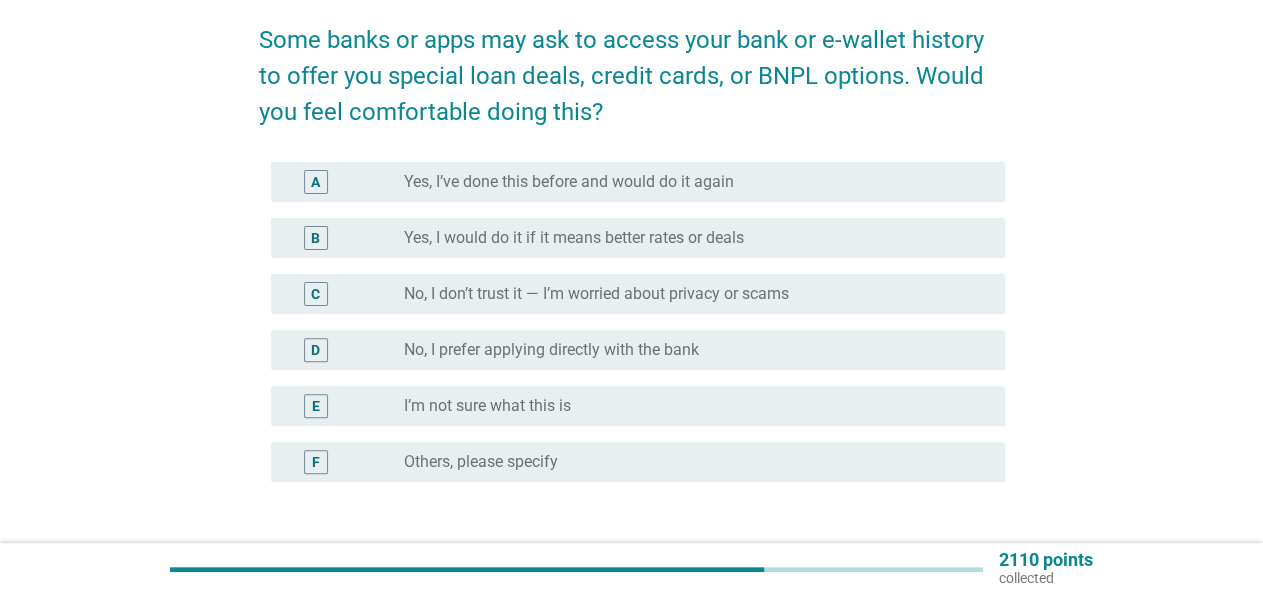 scroll, scrollTop: 0, scrollLeft: 0, axis: both 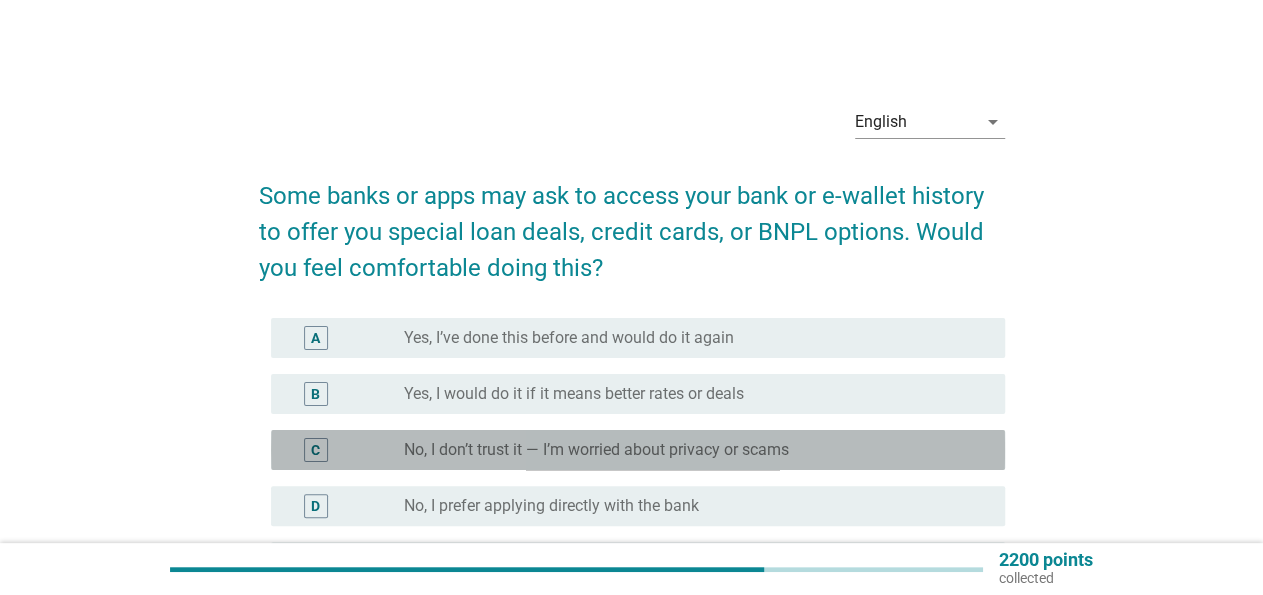 click on "C" at bounding box center [345, 450] 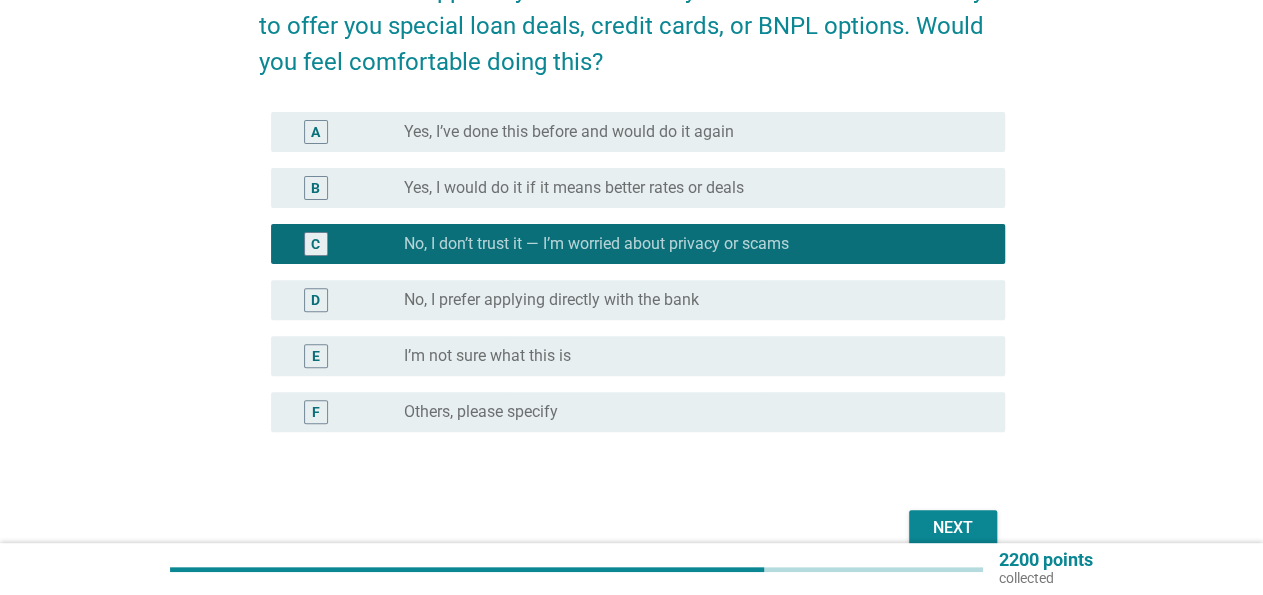 scroll, scrollTop: 208, scrollLeft: 0, axis: vertical 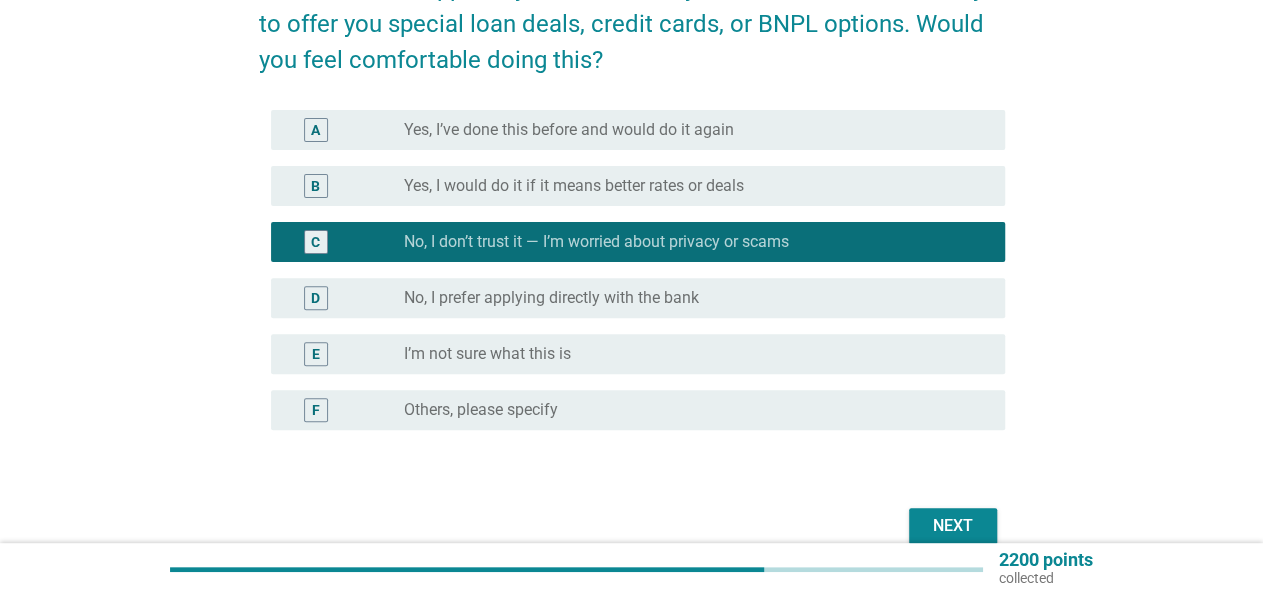 click on "Next" at bounding box center [953, 526] 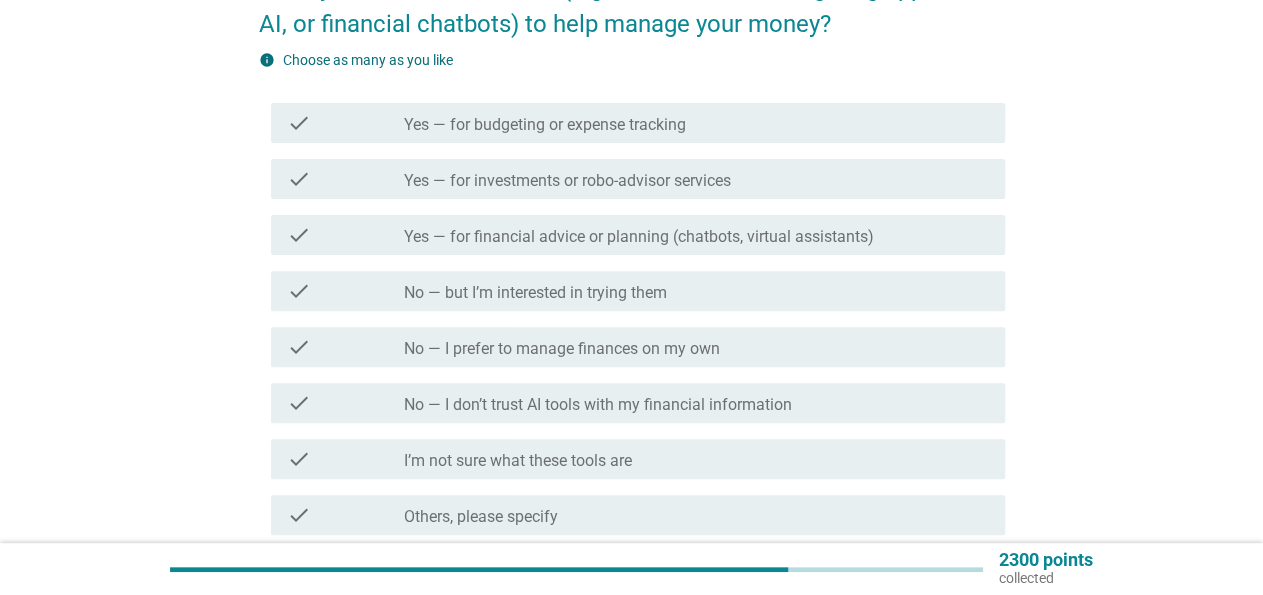 scroll, scrollTop: 312, scrollLeft: 0, axis: vertical 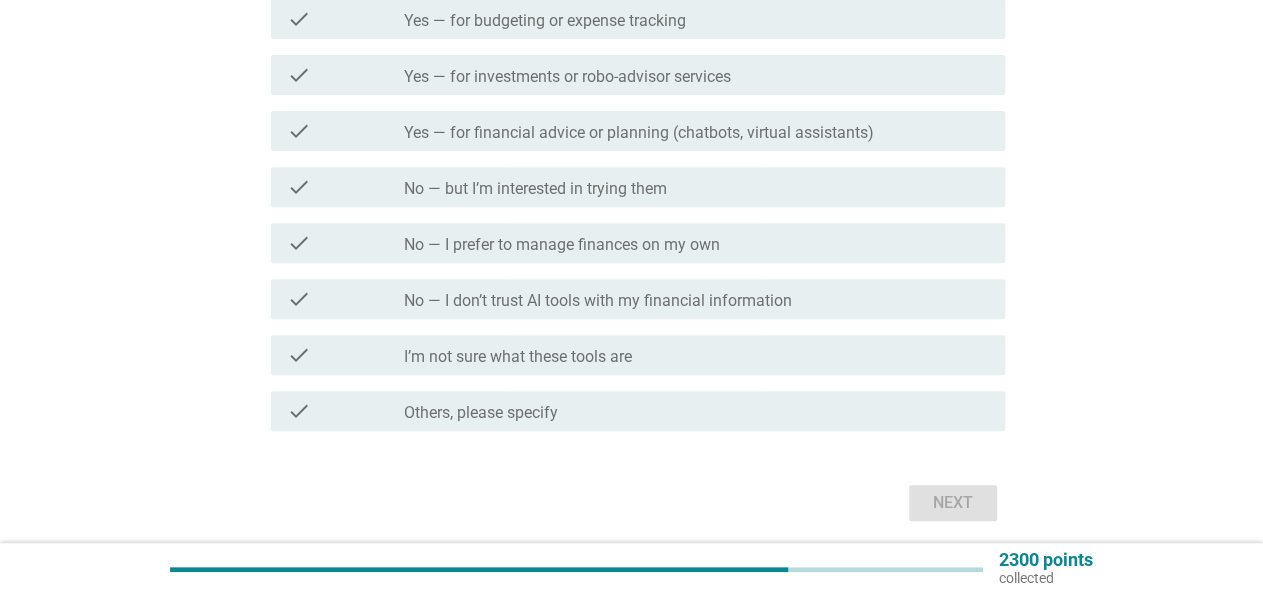 click on "I’m not sure what these tools are" at bounding box center [518, 357] 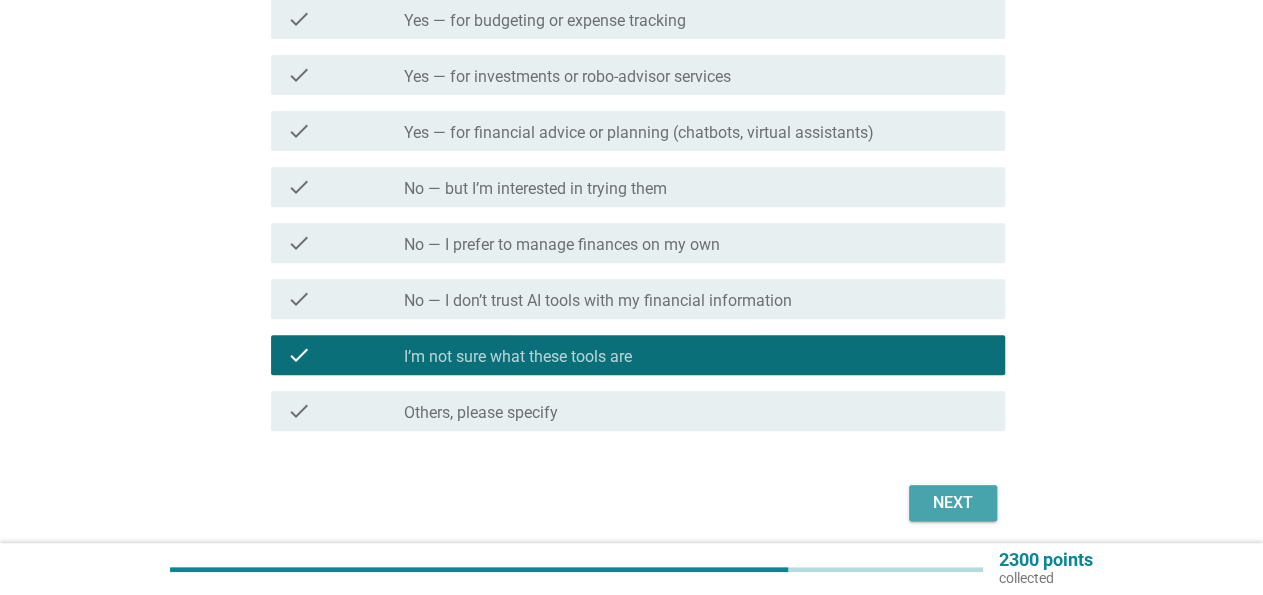 click on "Next" at bounding box center (953, 503) 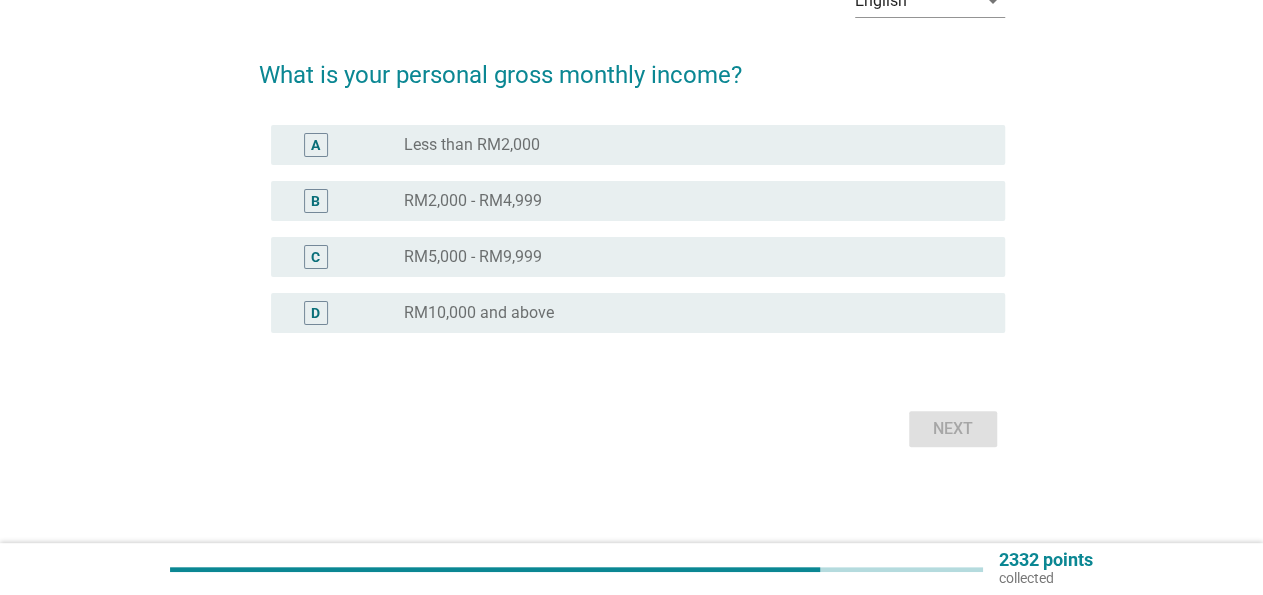 scroll, scrollTop: 0, scrollLeft: 0, axis: both 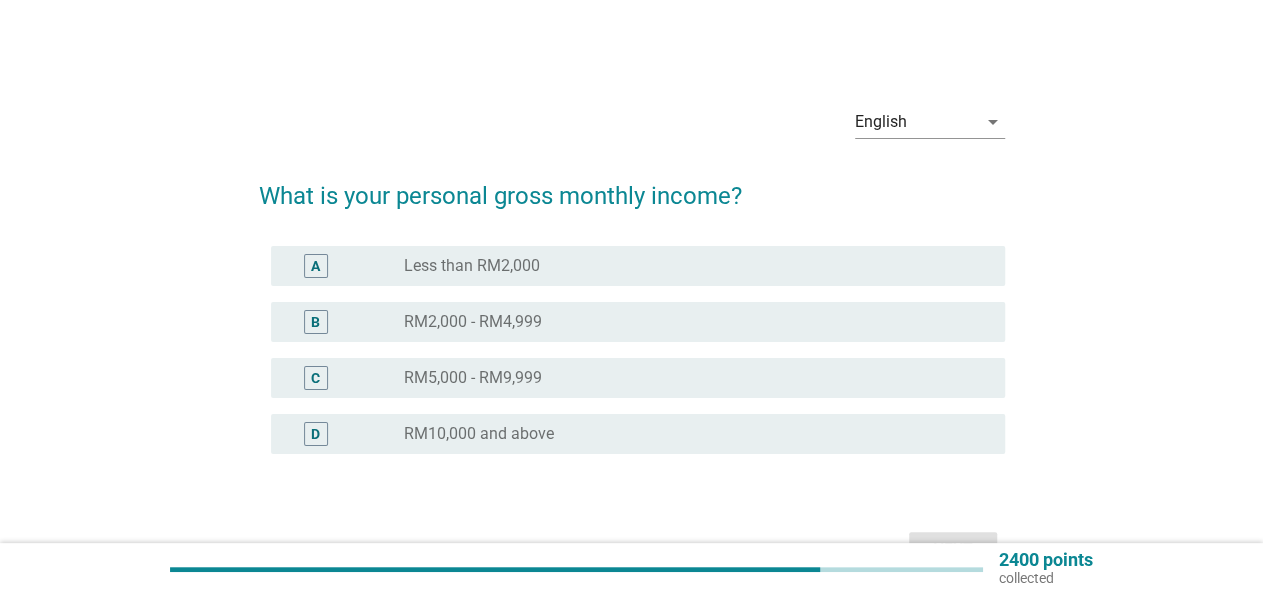 click on "RM5,000 - RM9,999" at bounding box center [473, 378] 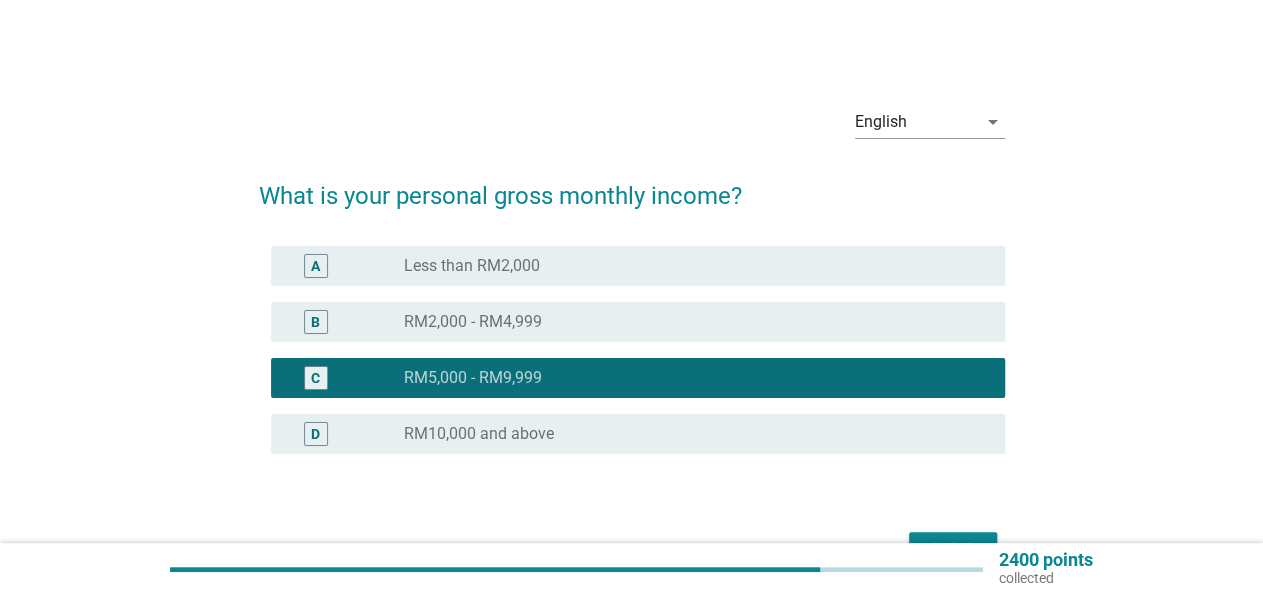 scroll, scrollTop: 104, scrollLeft: 0, axis: vertical 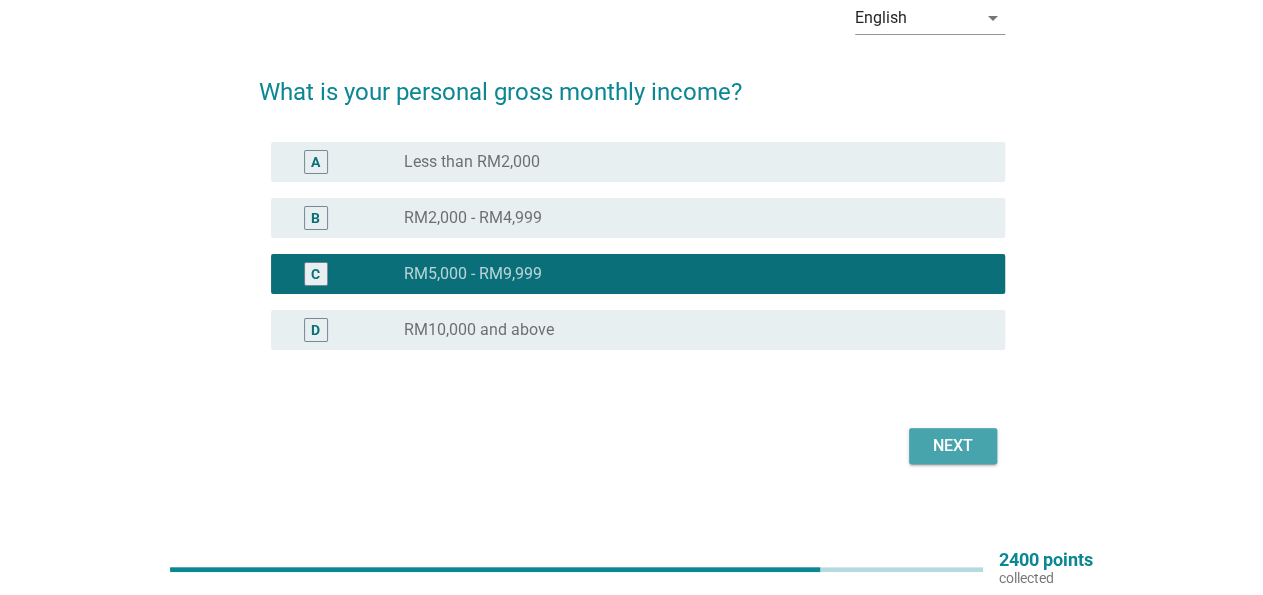 click on "Next" at bounding box center (953, 446) 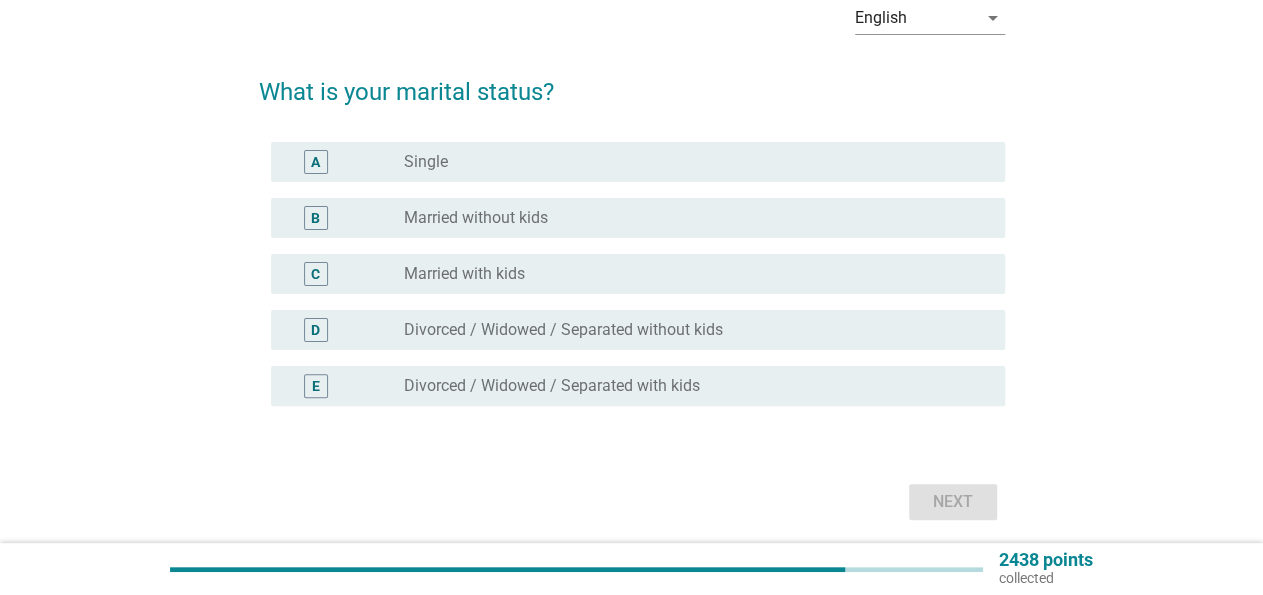 scroll, scrollTop: 0, scrollLeft: 0, axis: both 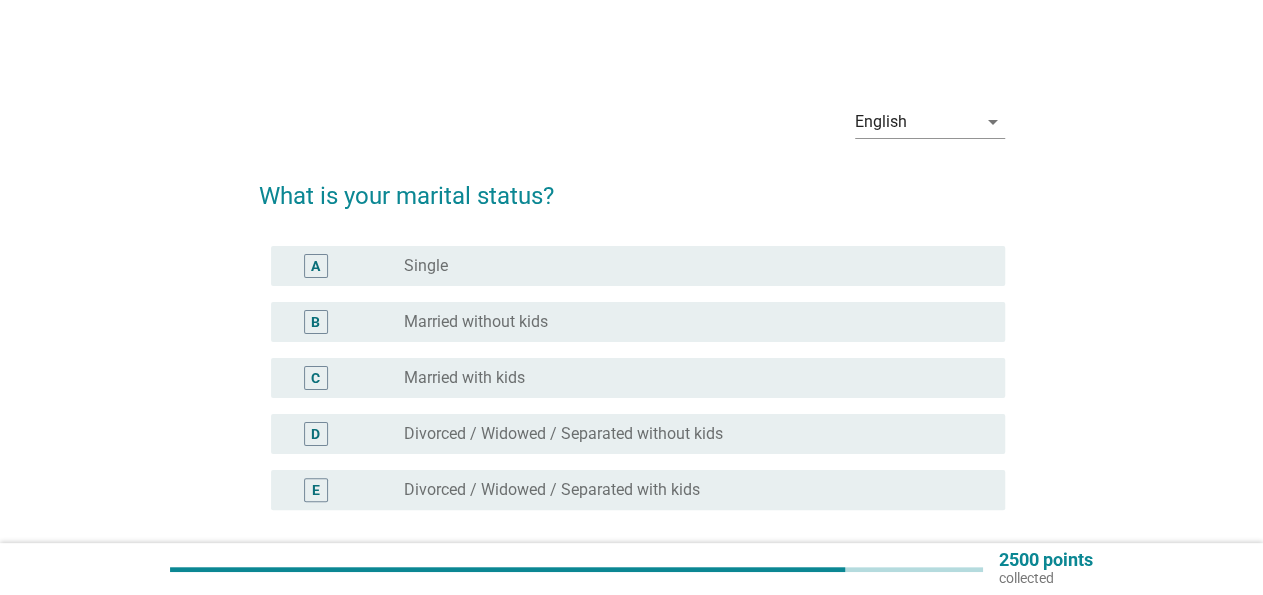 click on "Married with kids" at bounding box center (464, 378) 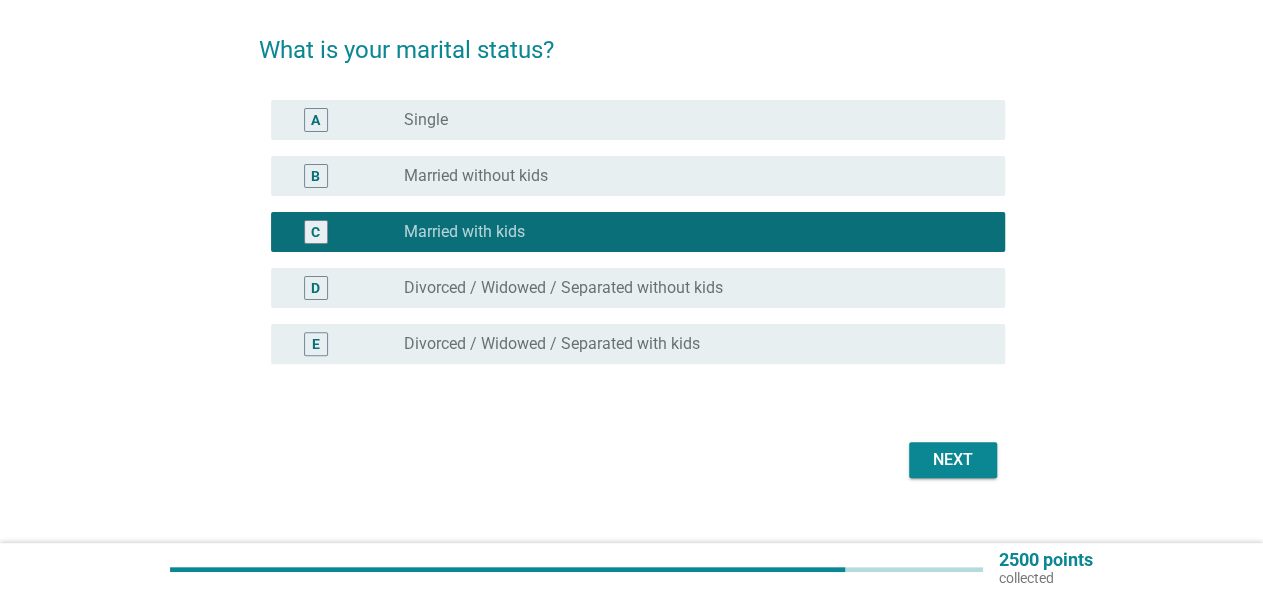 scroll, scrollTop: 176, scrollLeft: 0, axis: vertical 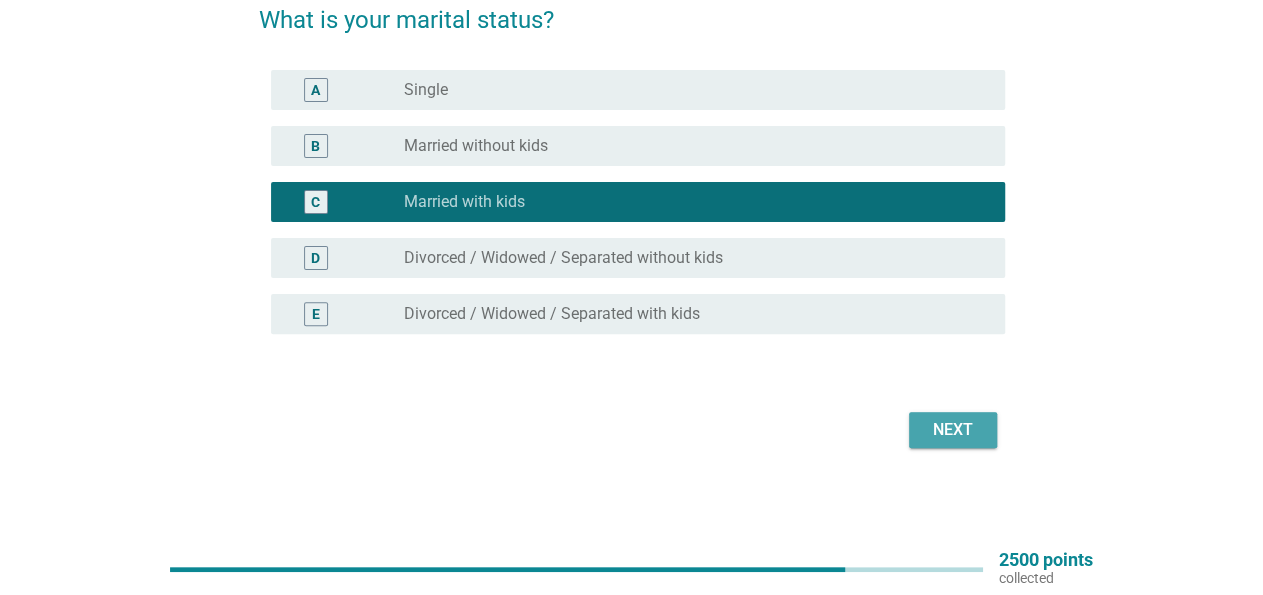 click on "Next" at bounding box center [953, 430] 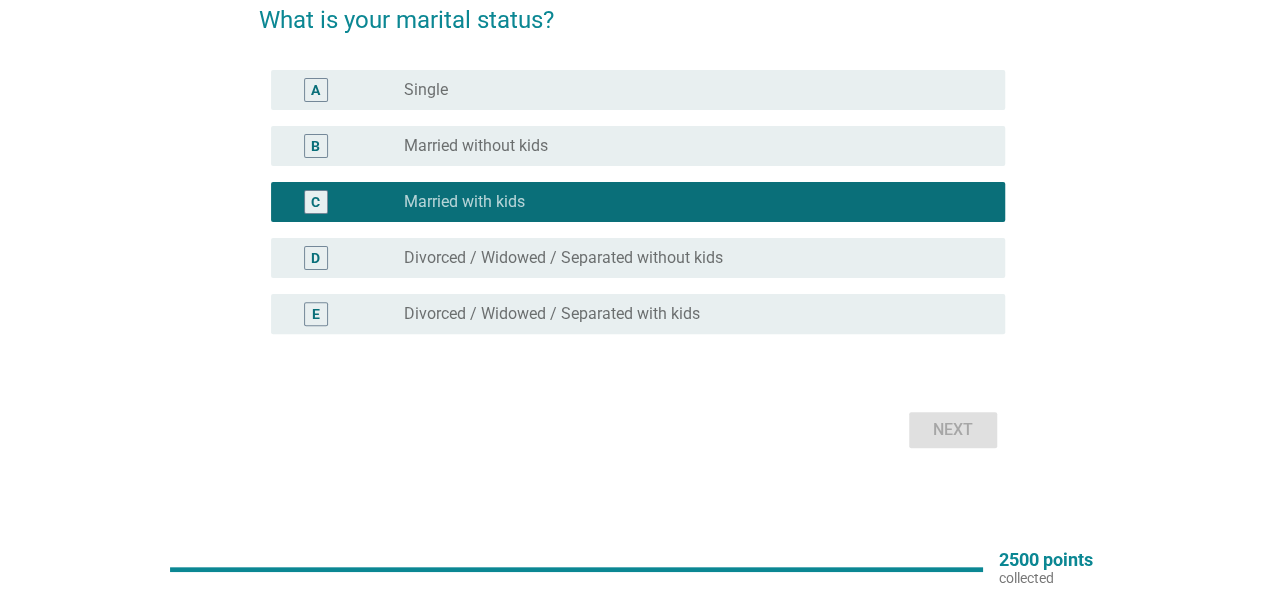 scroll, scrollTop: 0, scrollLeft: 0, axis: both 